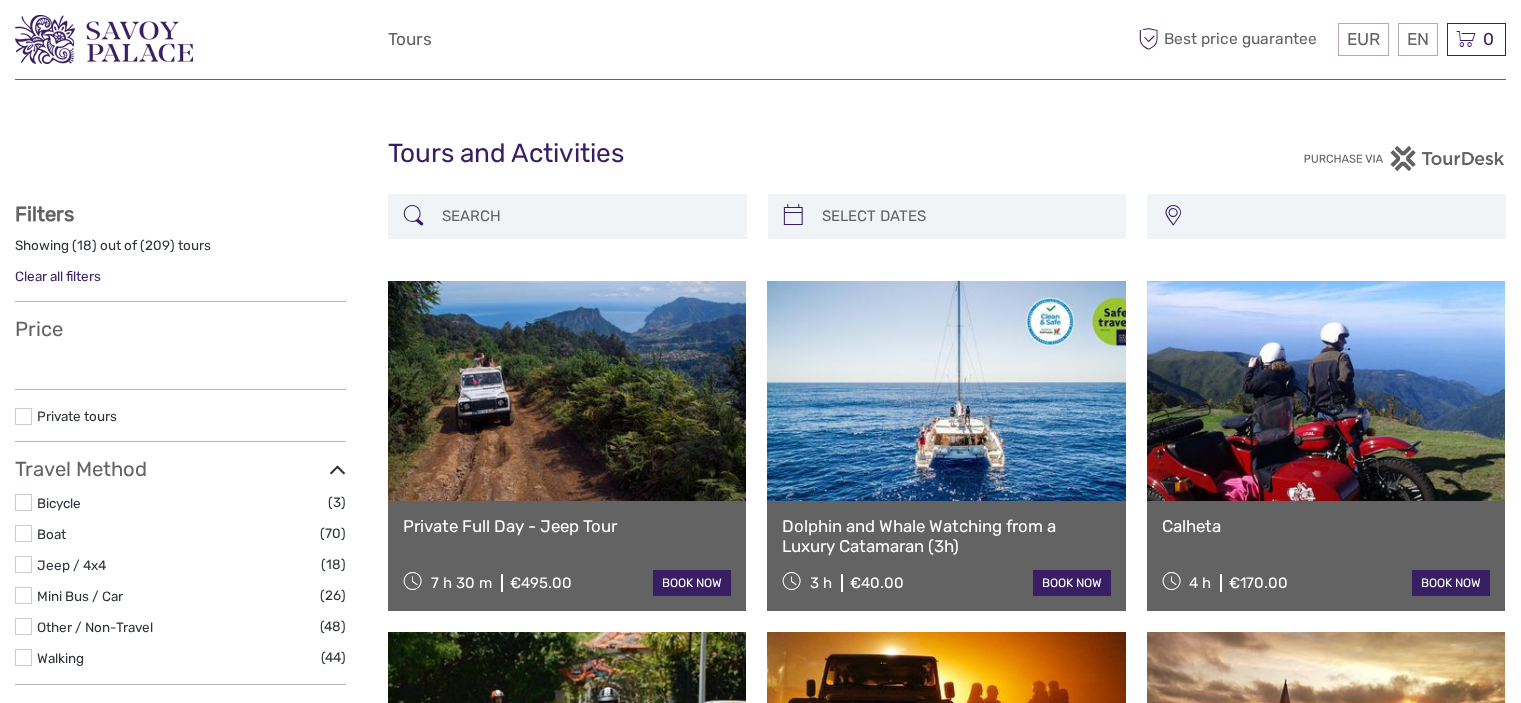 select 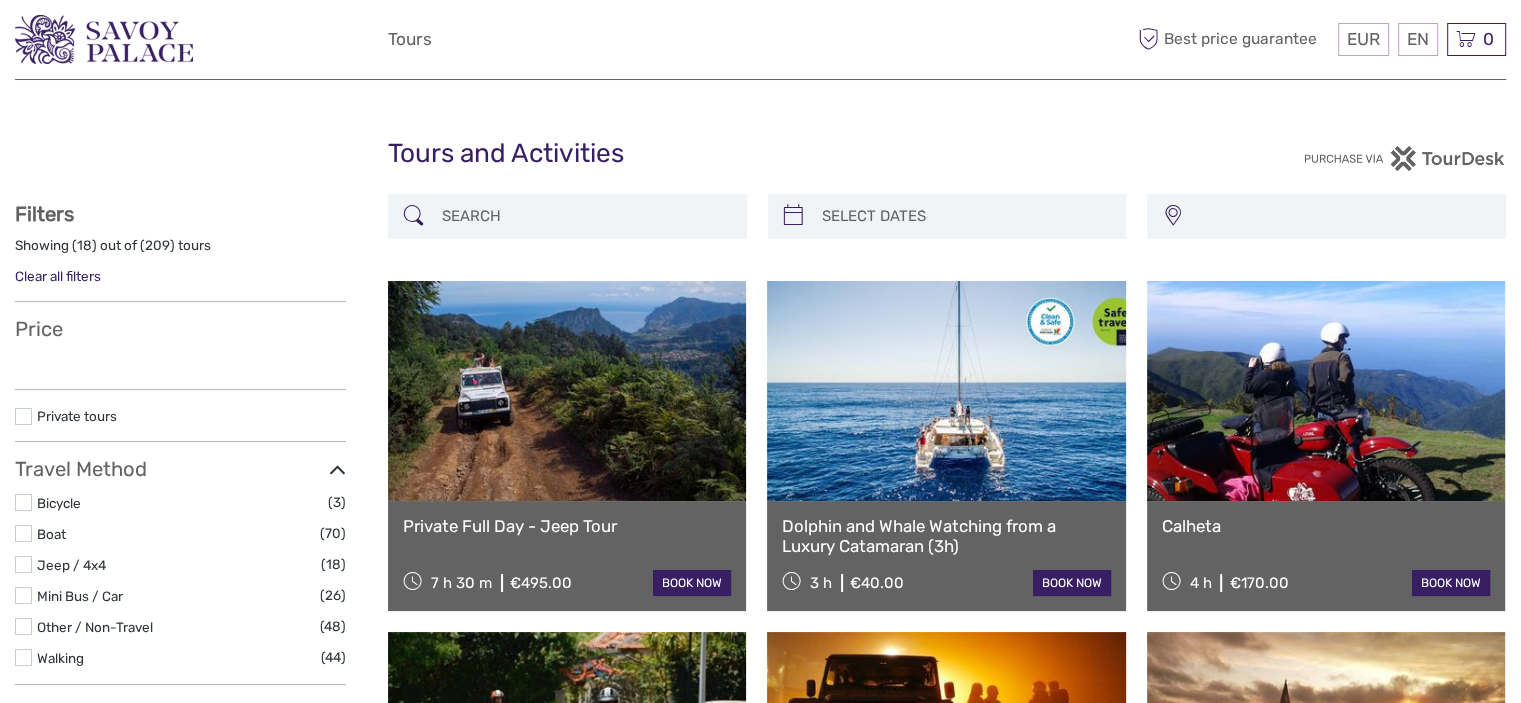 scroll, scrollTop: 0, scrollLeft: 0, axis: both 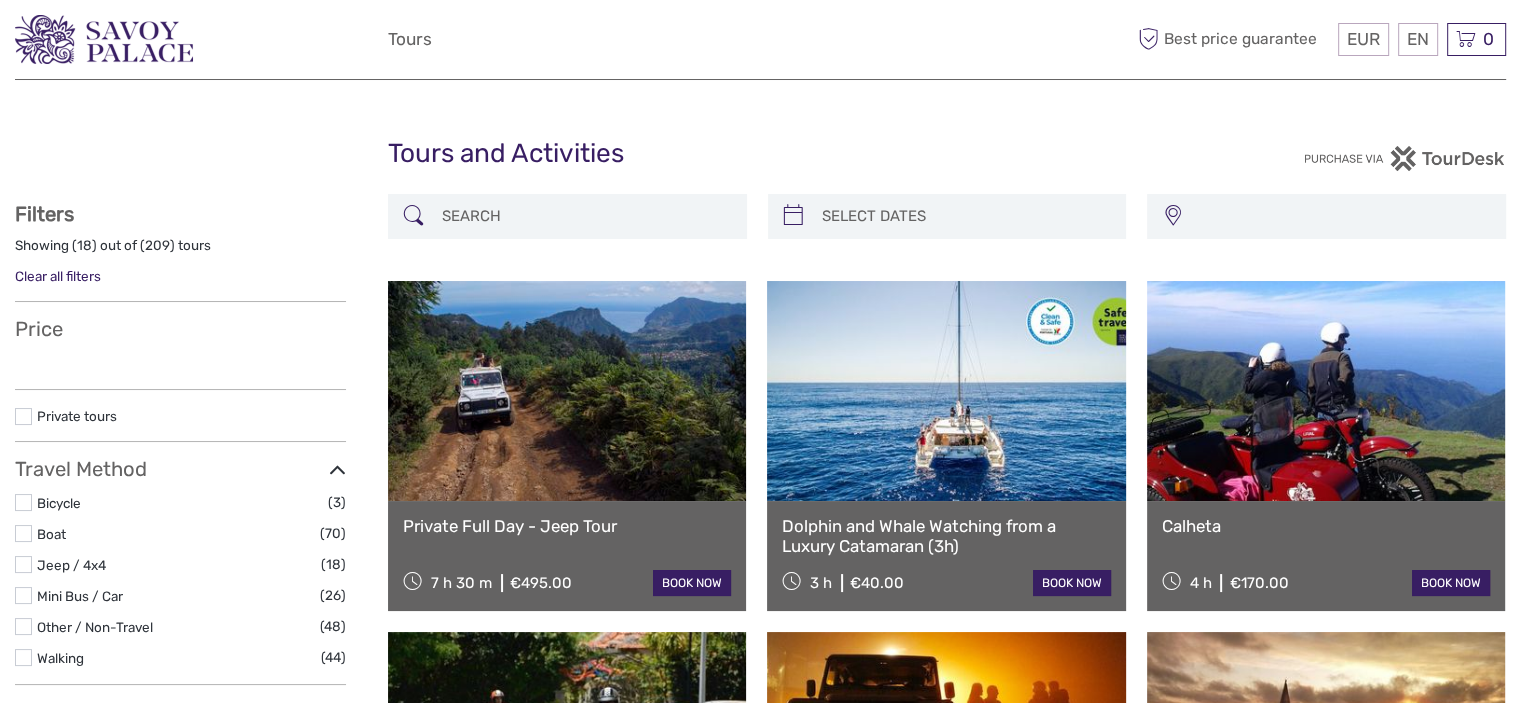 select 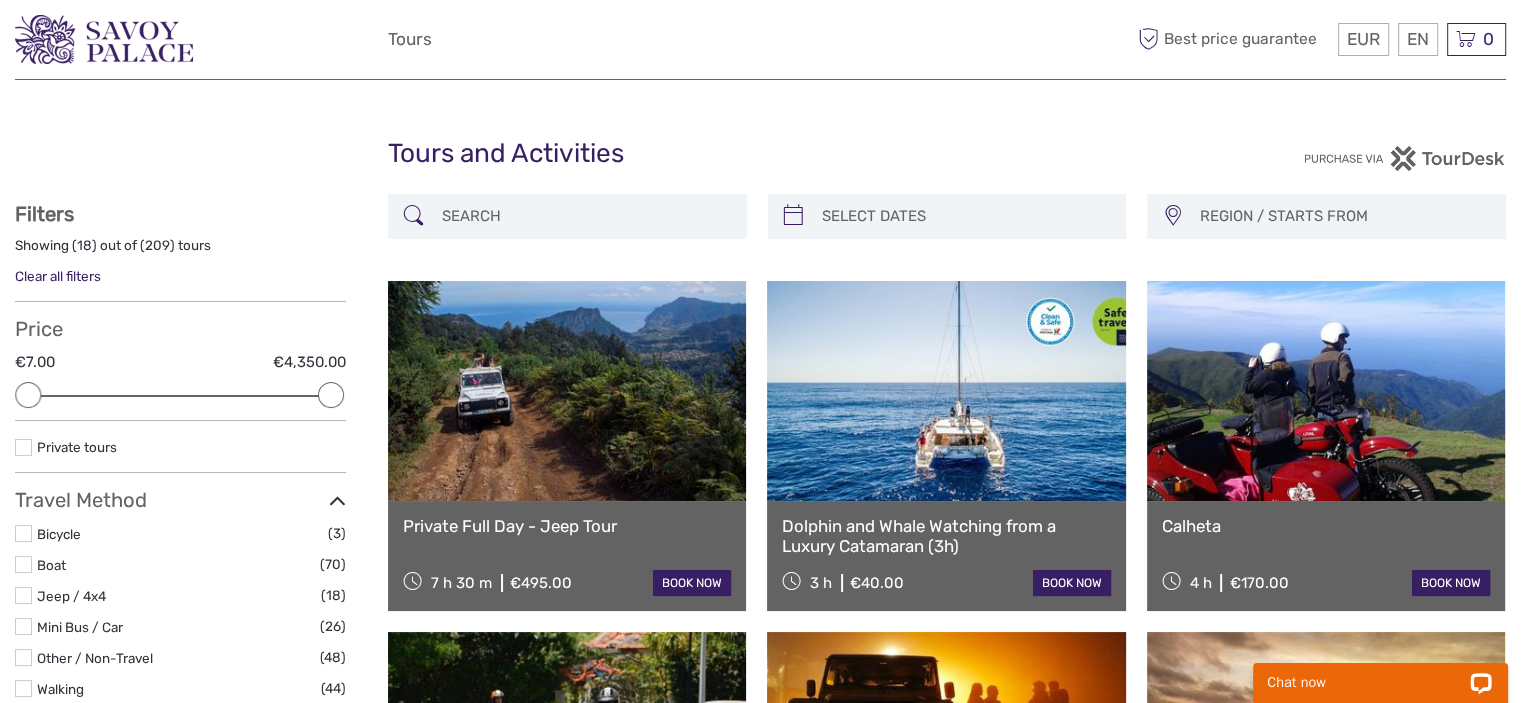 scroll, scrollTop: 0, scrollLeft: 0, axis: both 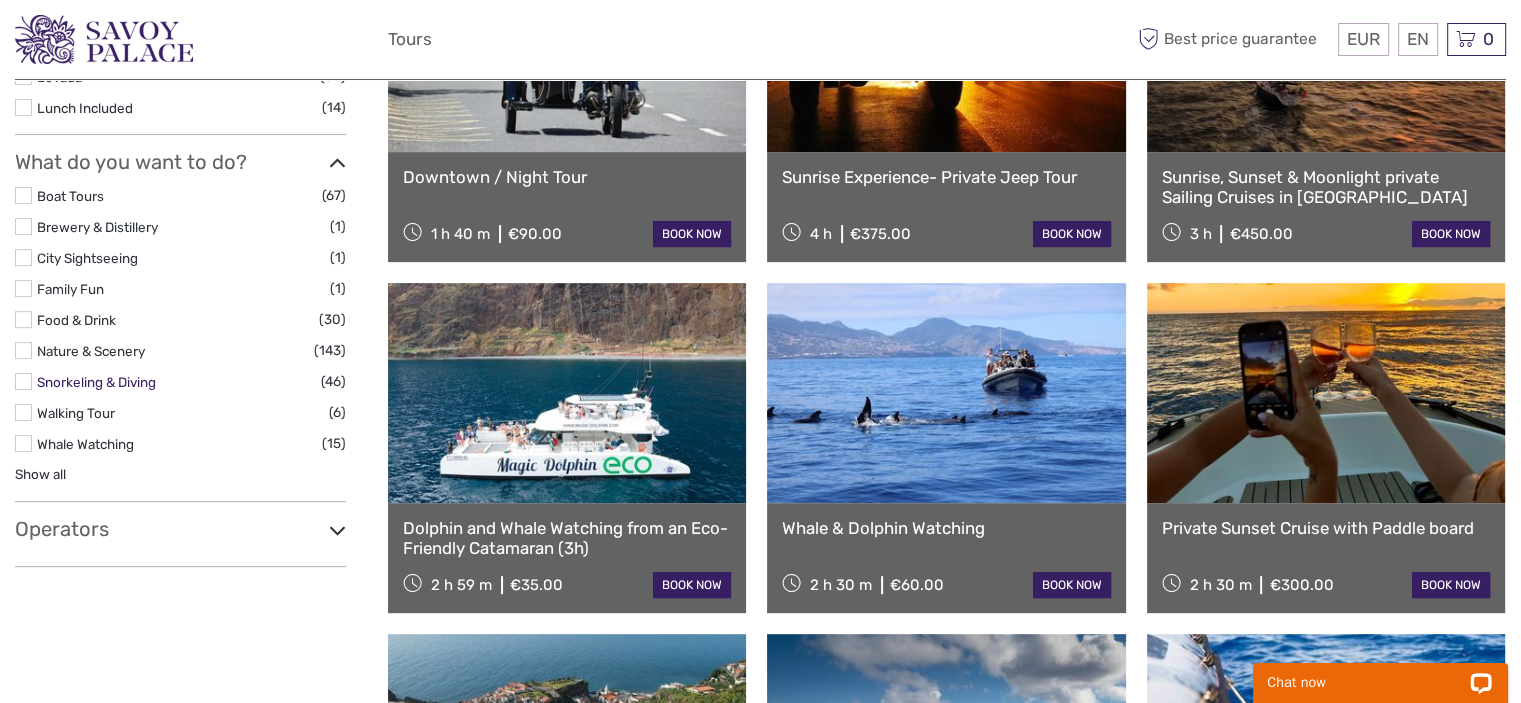 click on "Snorkeling & Diving" at bounding box center [96, 382] 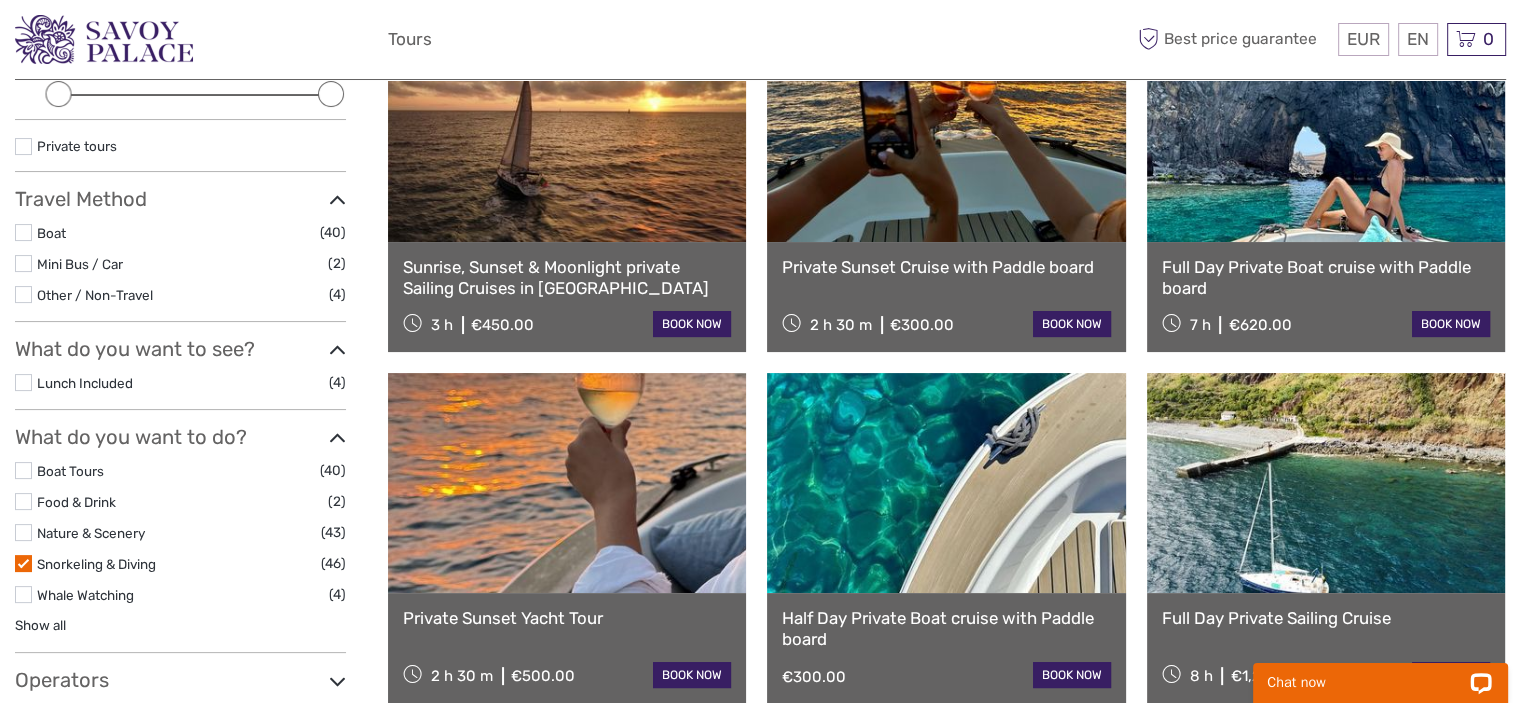 scroll, scrollTop: 413, scrollLeft: 0, axis: vertical 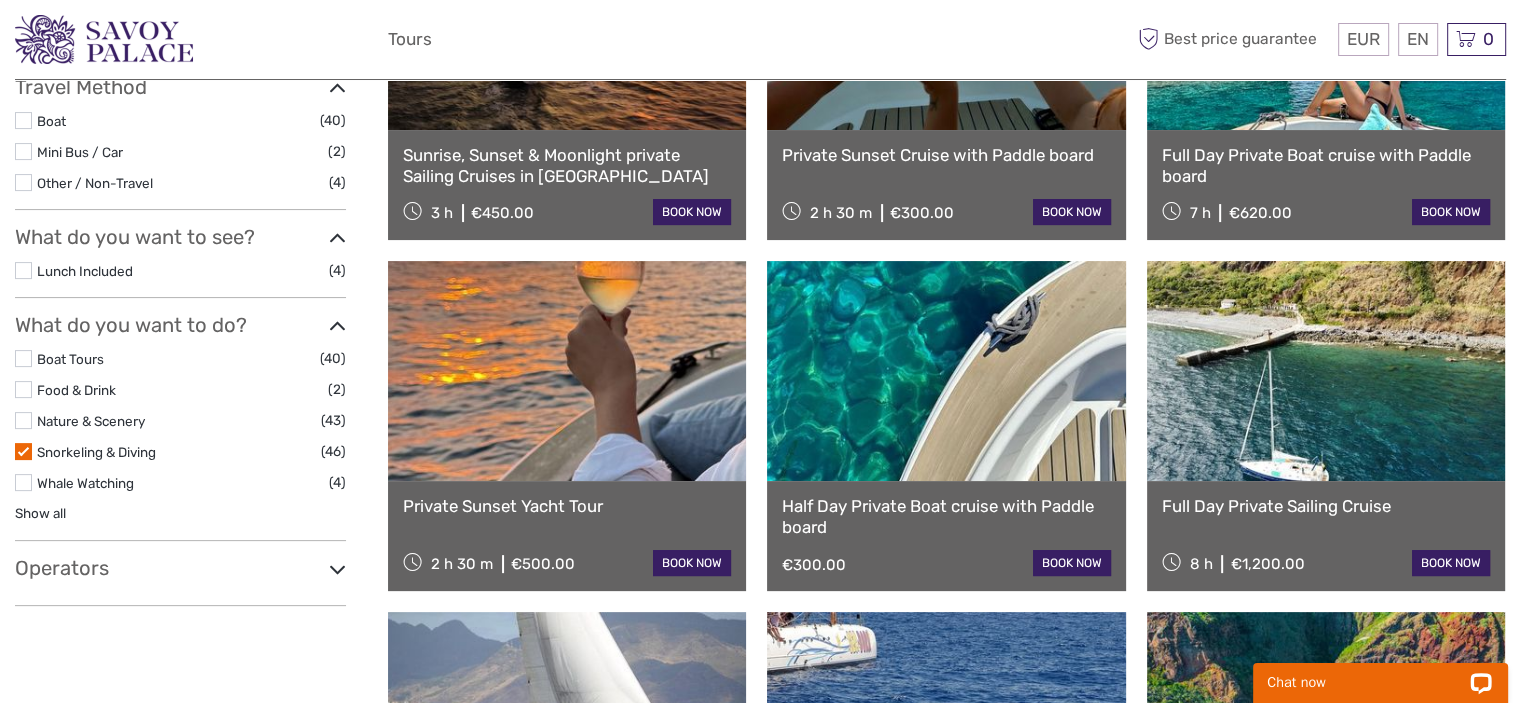 click at bounding box center [23, 451] 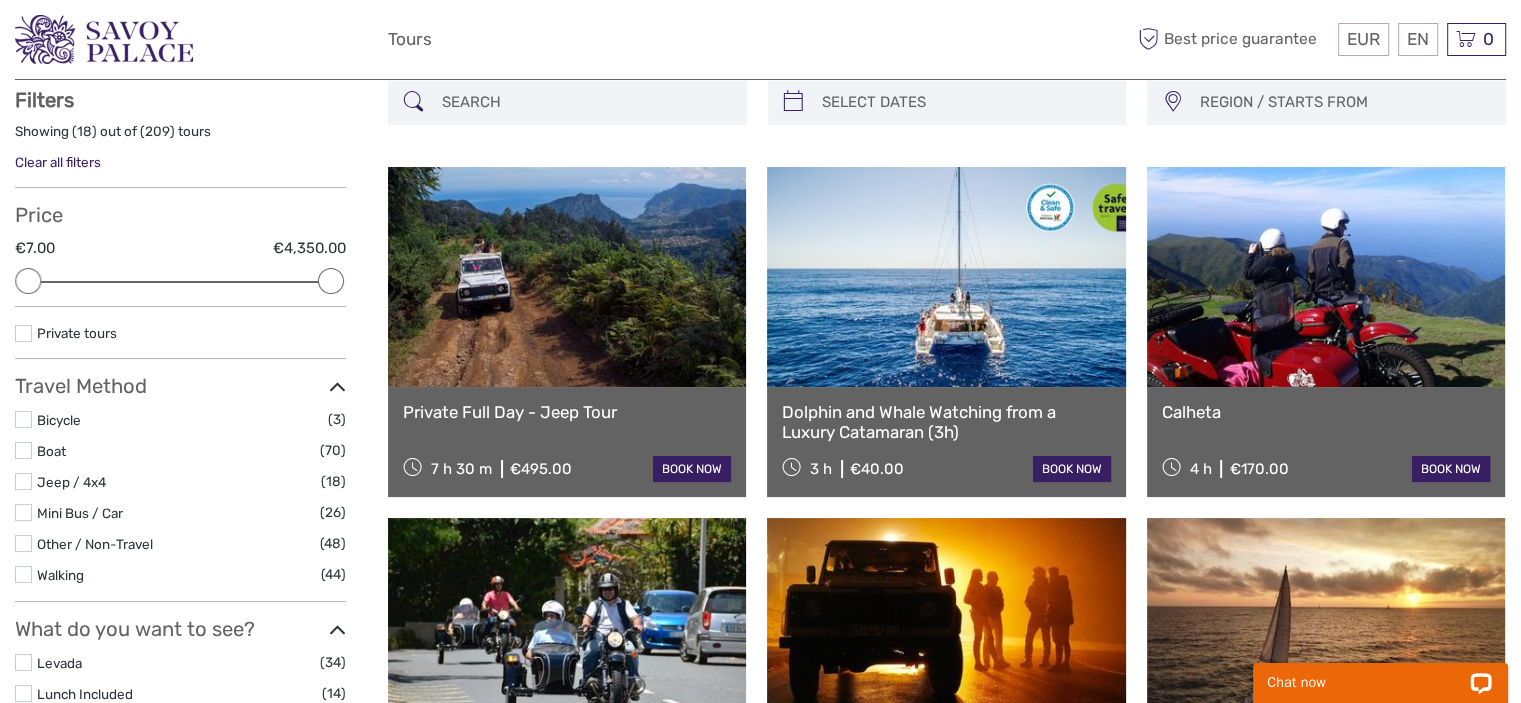 scroll, scrollTop: 113, scrollLeft: 0, axis: vertical 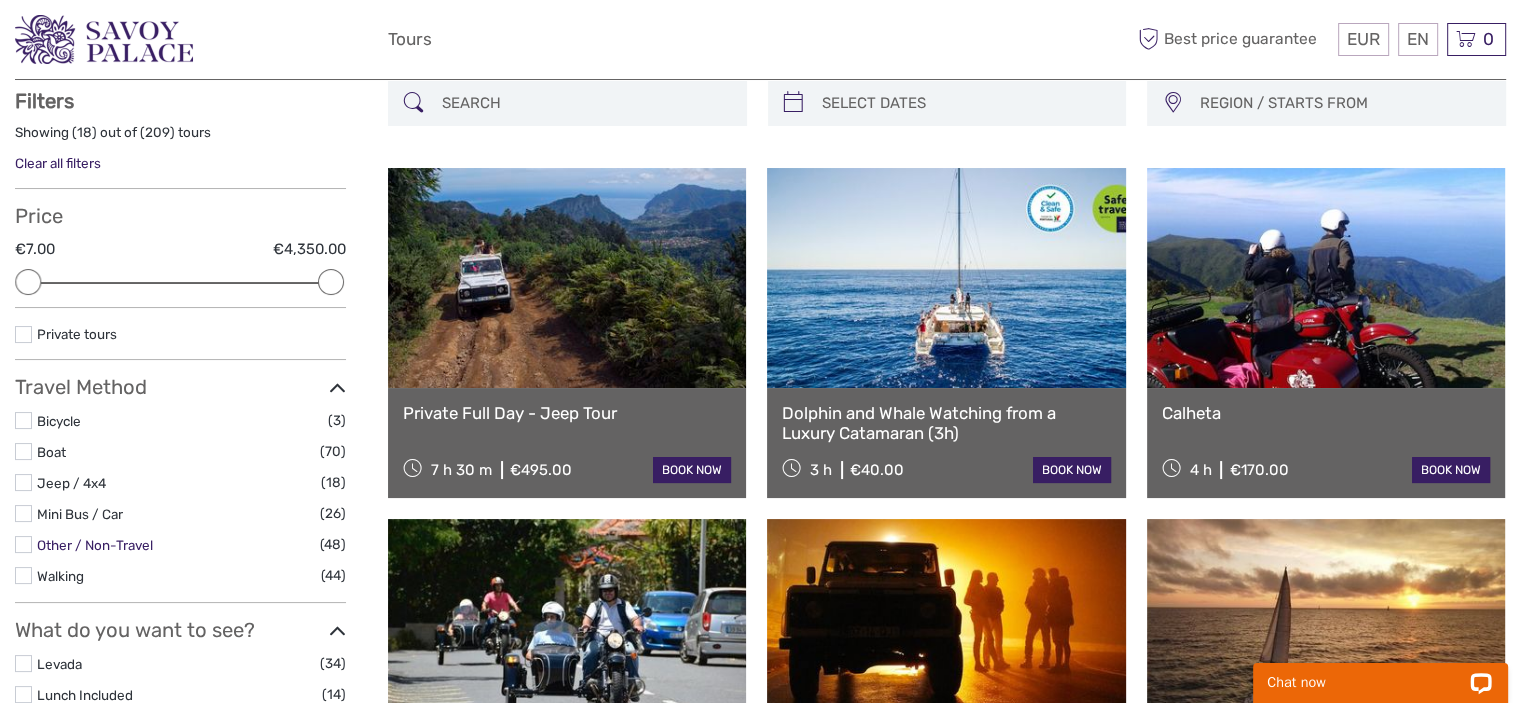 click on "Other / Non-Travel" at bounding box center [95, 545] 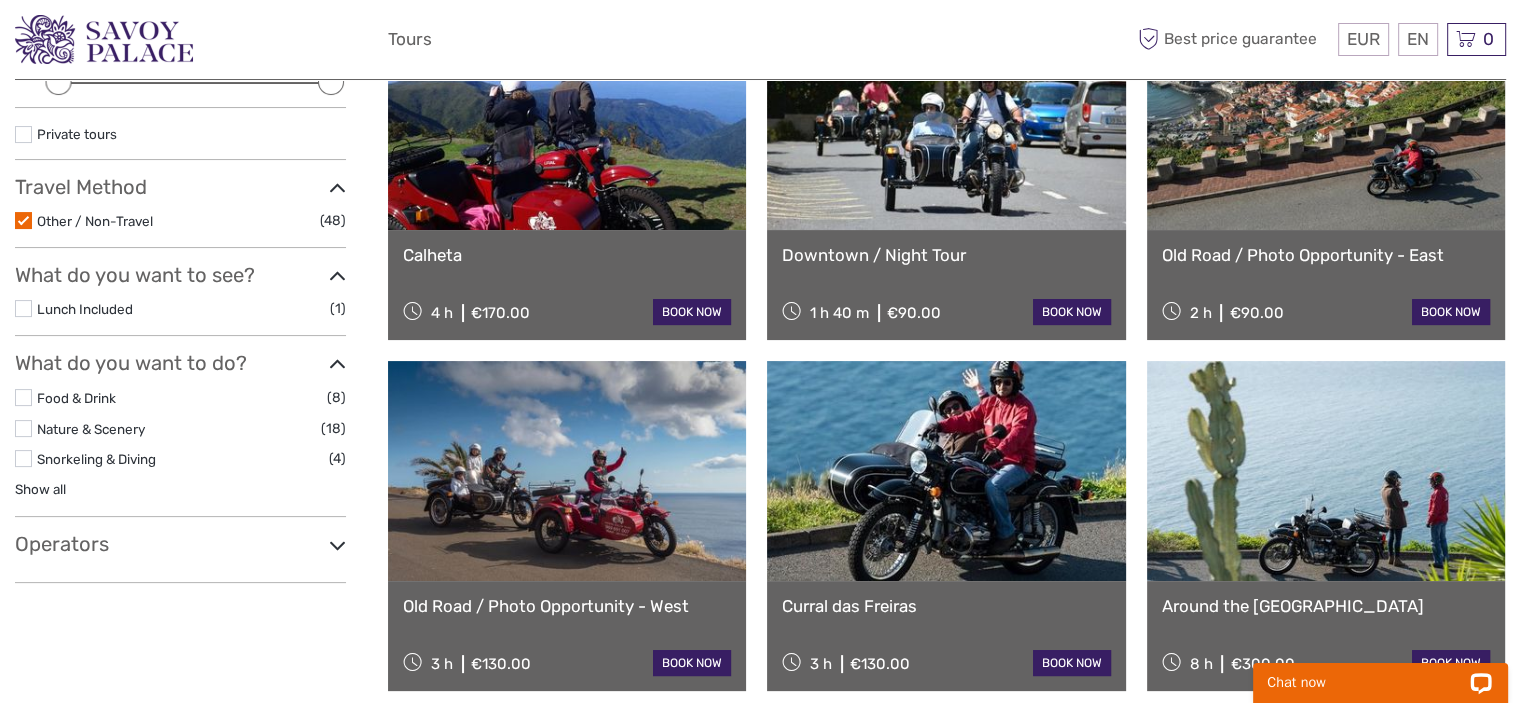 scroll, scrollTop: 113, scrollLeft: 0, axis: vertical 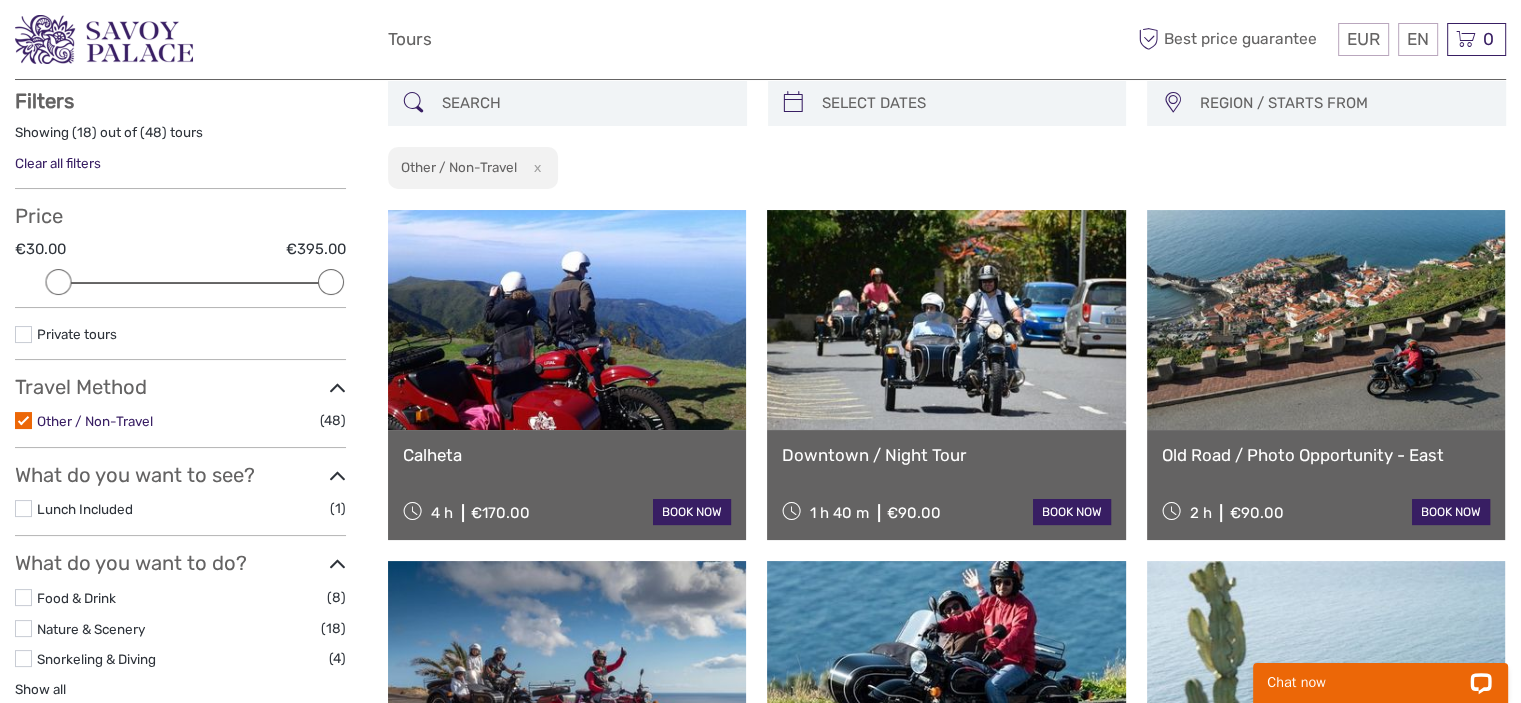 click on "Other / Non-Travel" at bounding box center (95, 421) 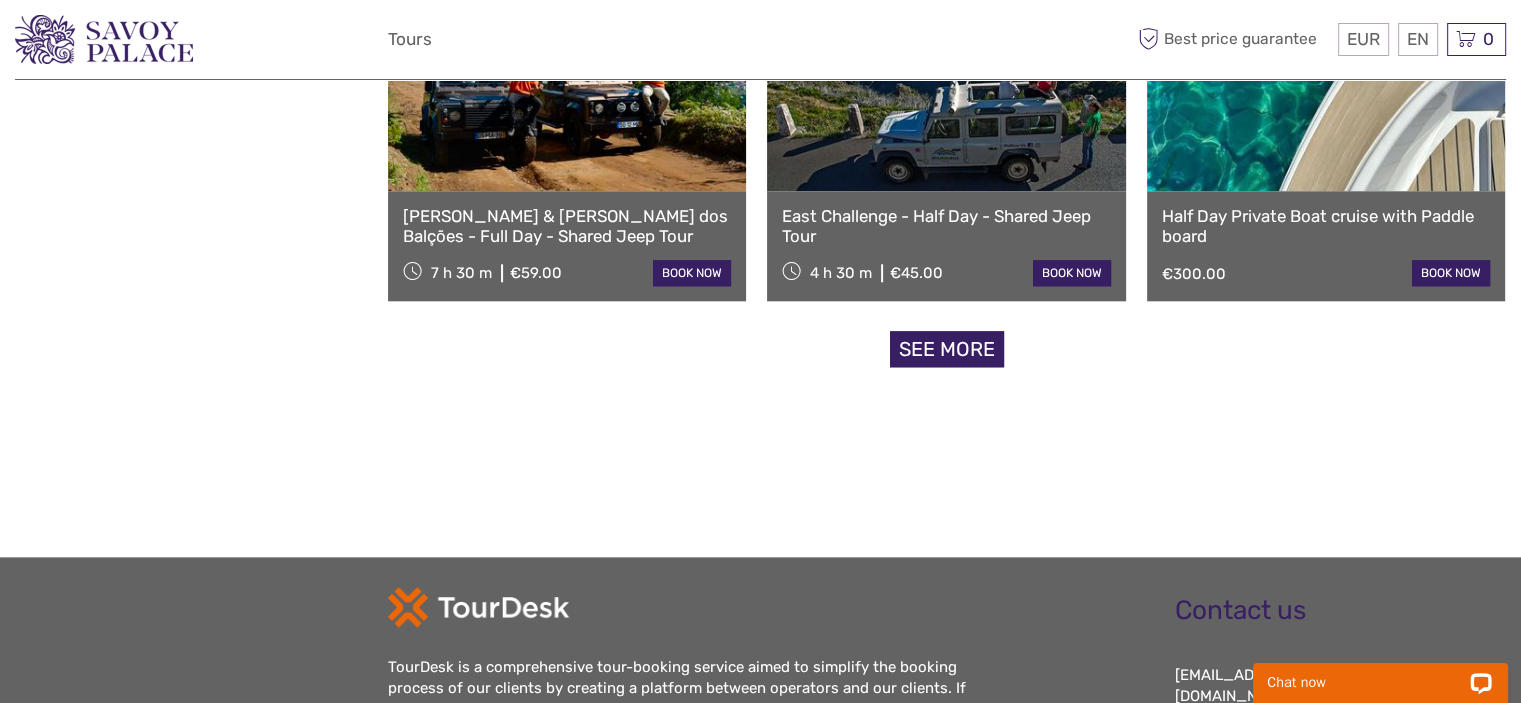 scroll, scrollTop: 2113, scrollLeft: 0, axis: vertical 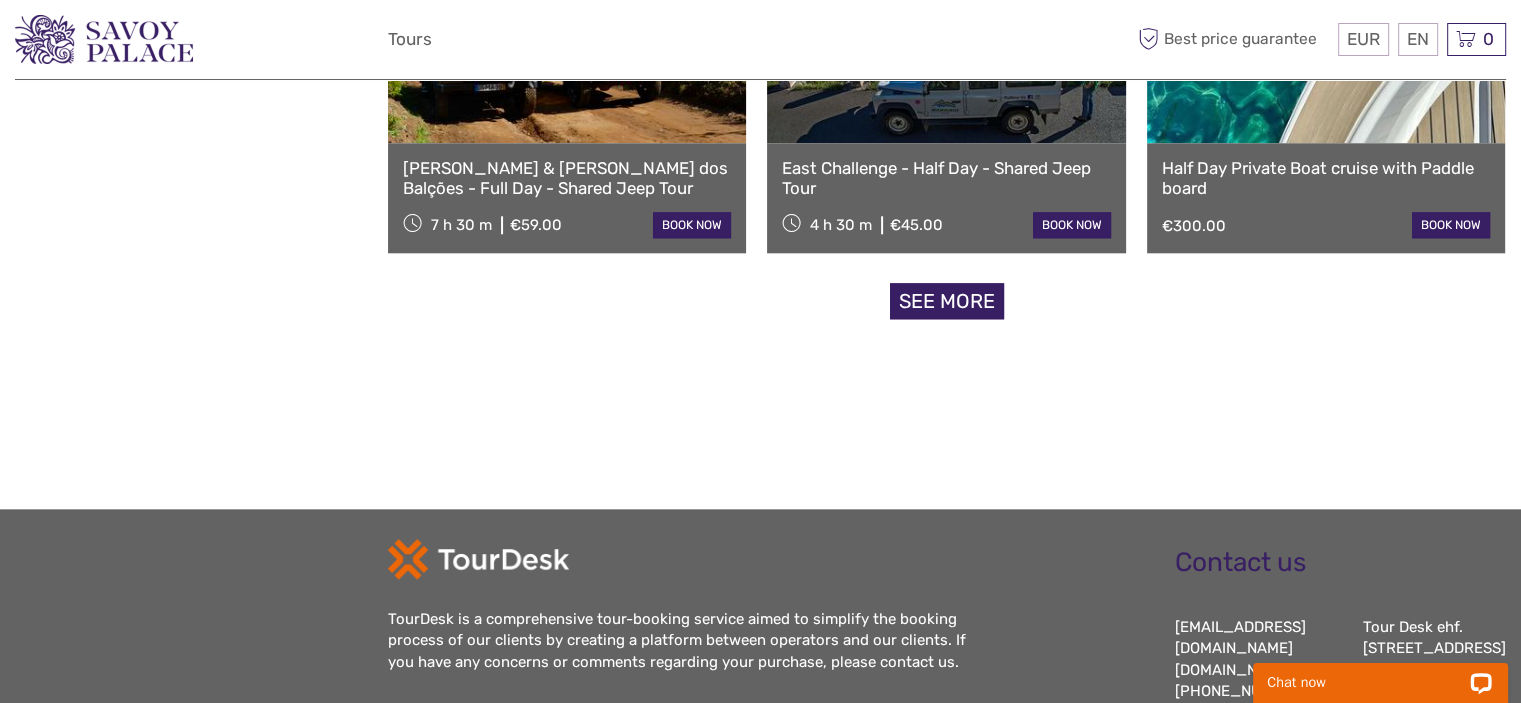 click on "See more" at bounding box center [947, 301] 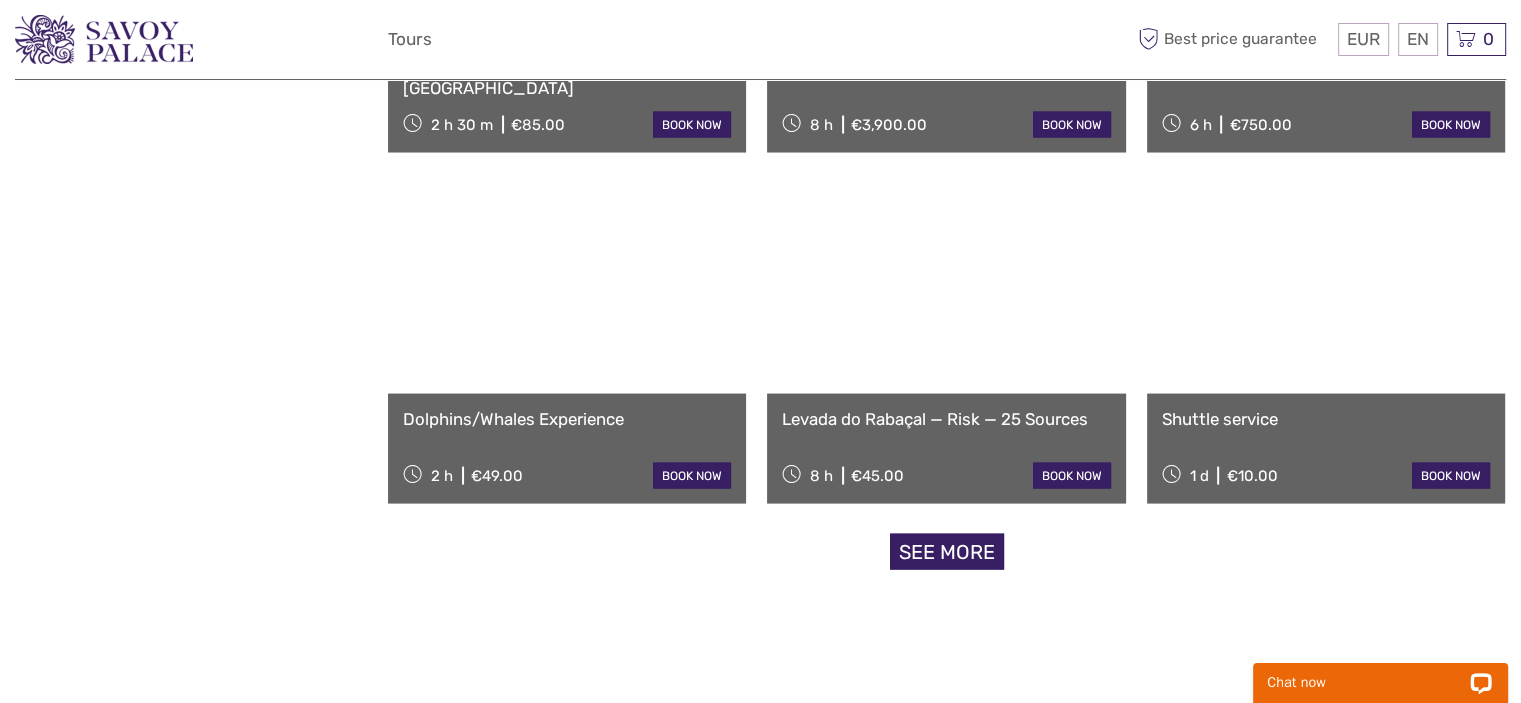 scroll, scrollTop: 4013, scrollLeft: 0, axis: vertical 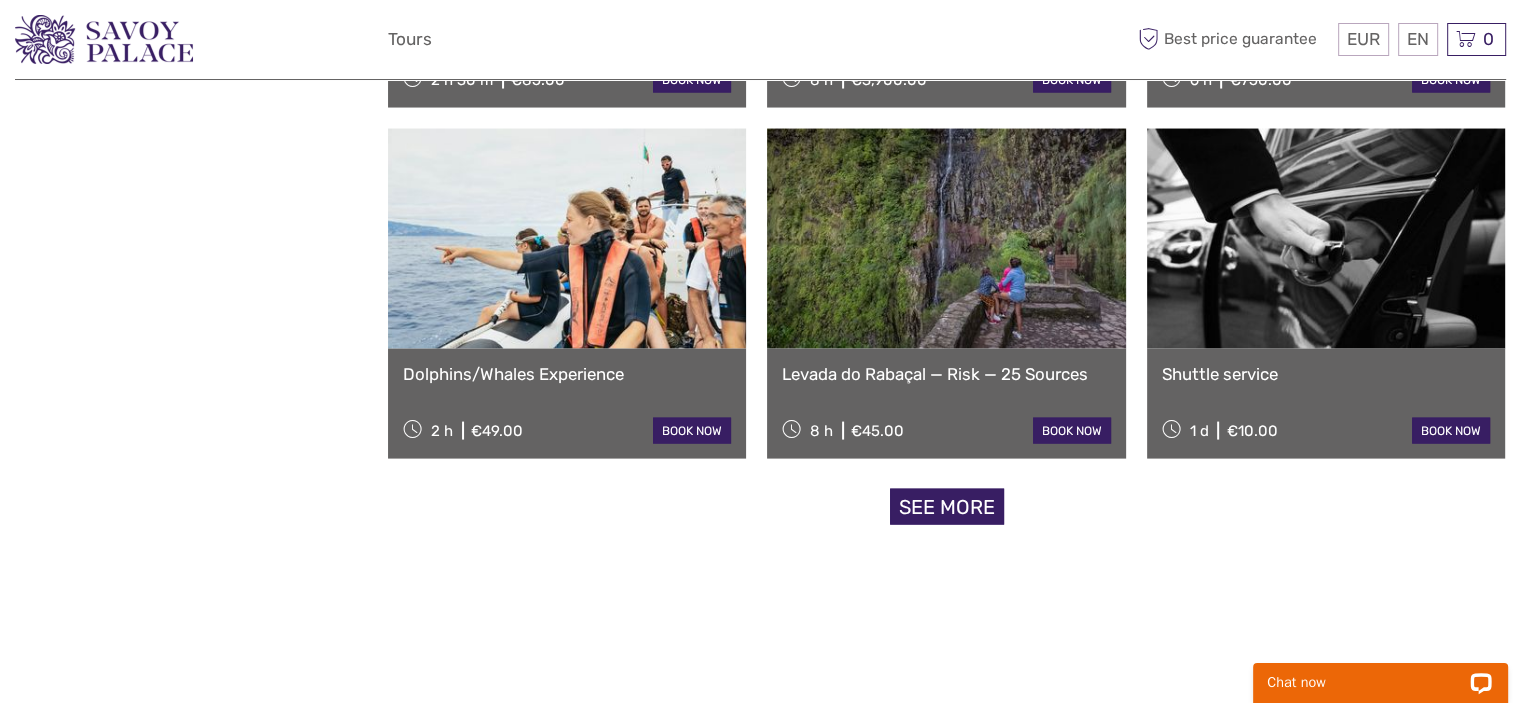 click on "See more" at bounding box center [947, 507] 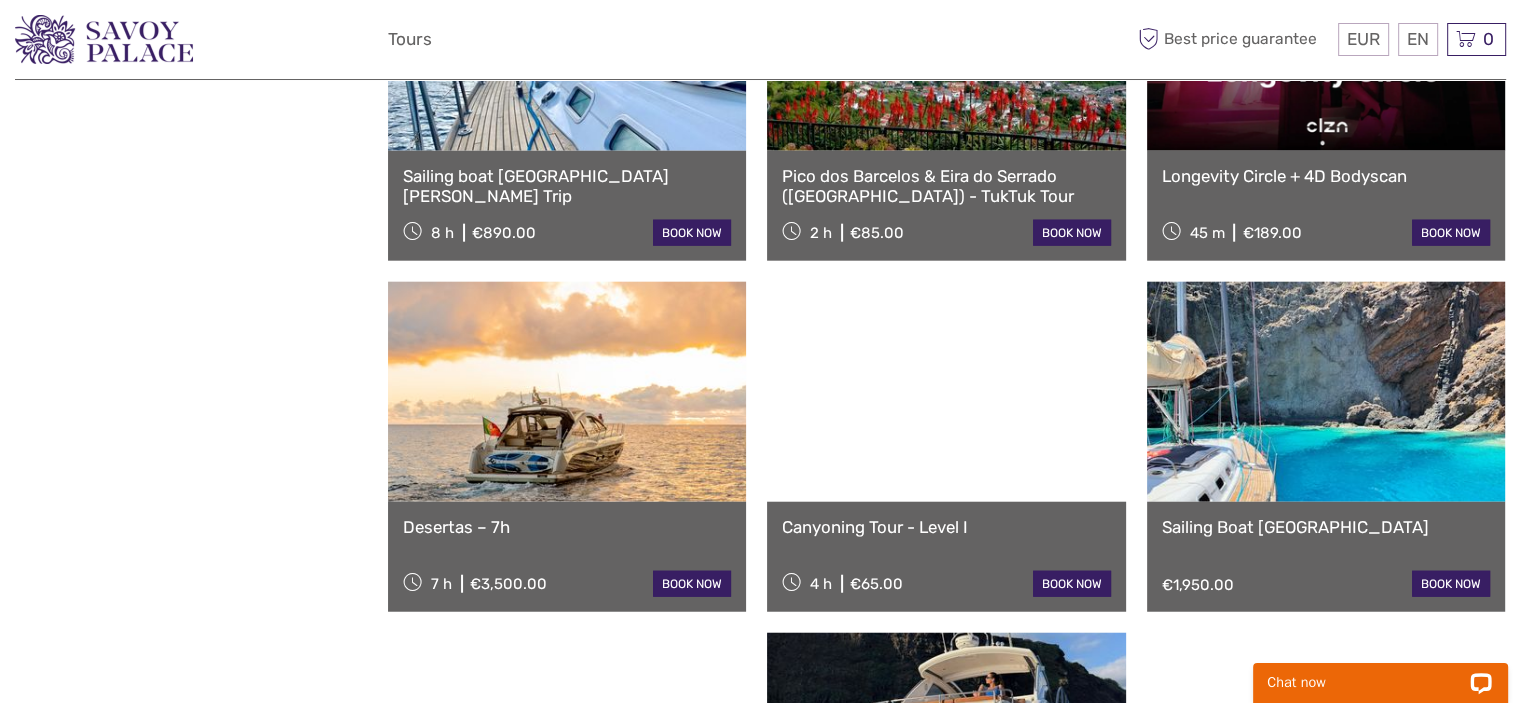 scroll, scrollTop: 5013, scrollLeft: 0, axis: vertical 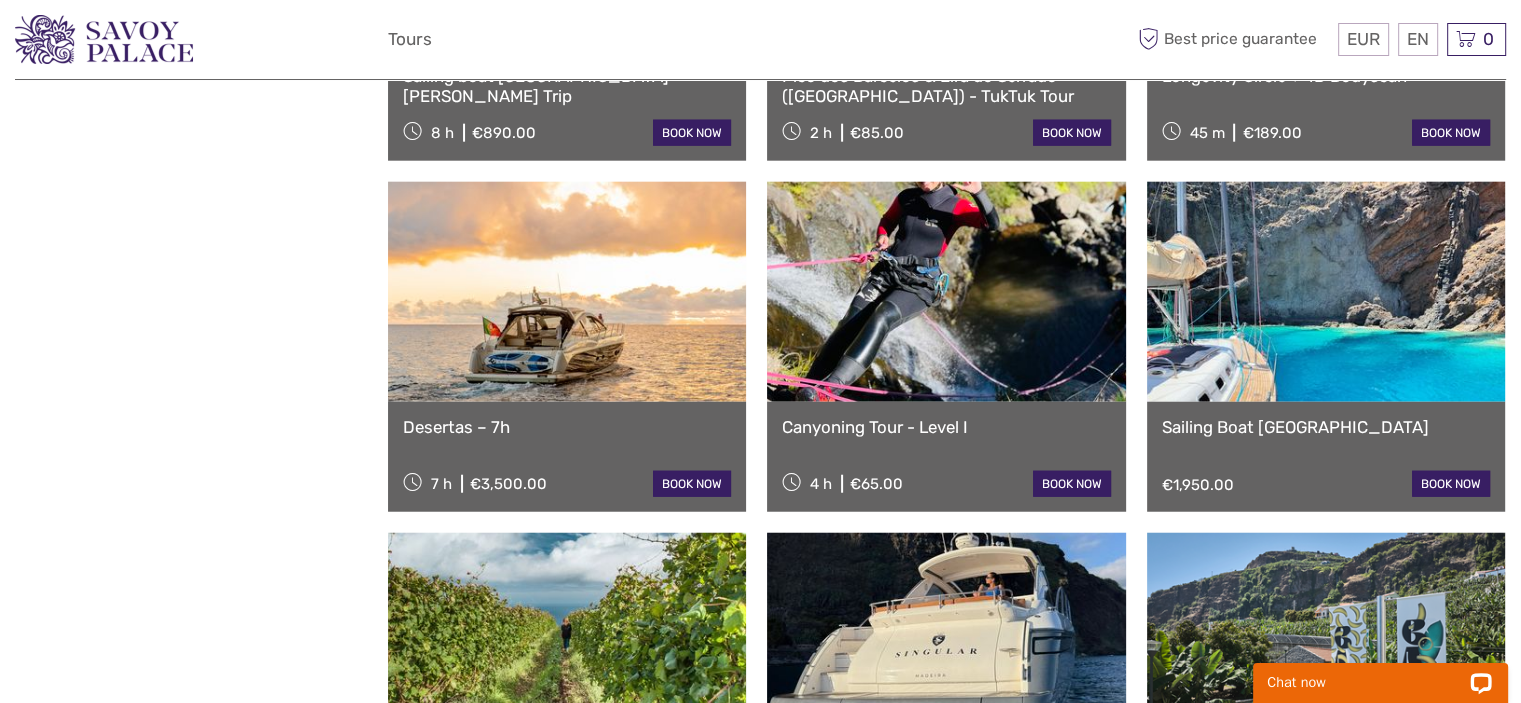 click on "4 h" at bounding box center [821, 484] 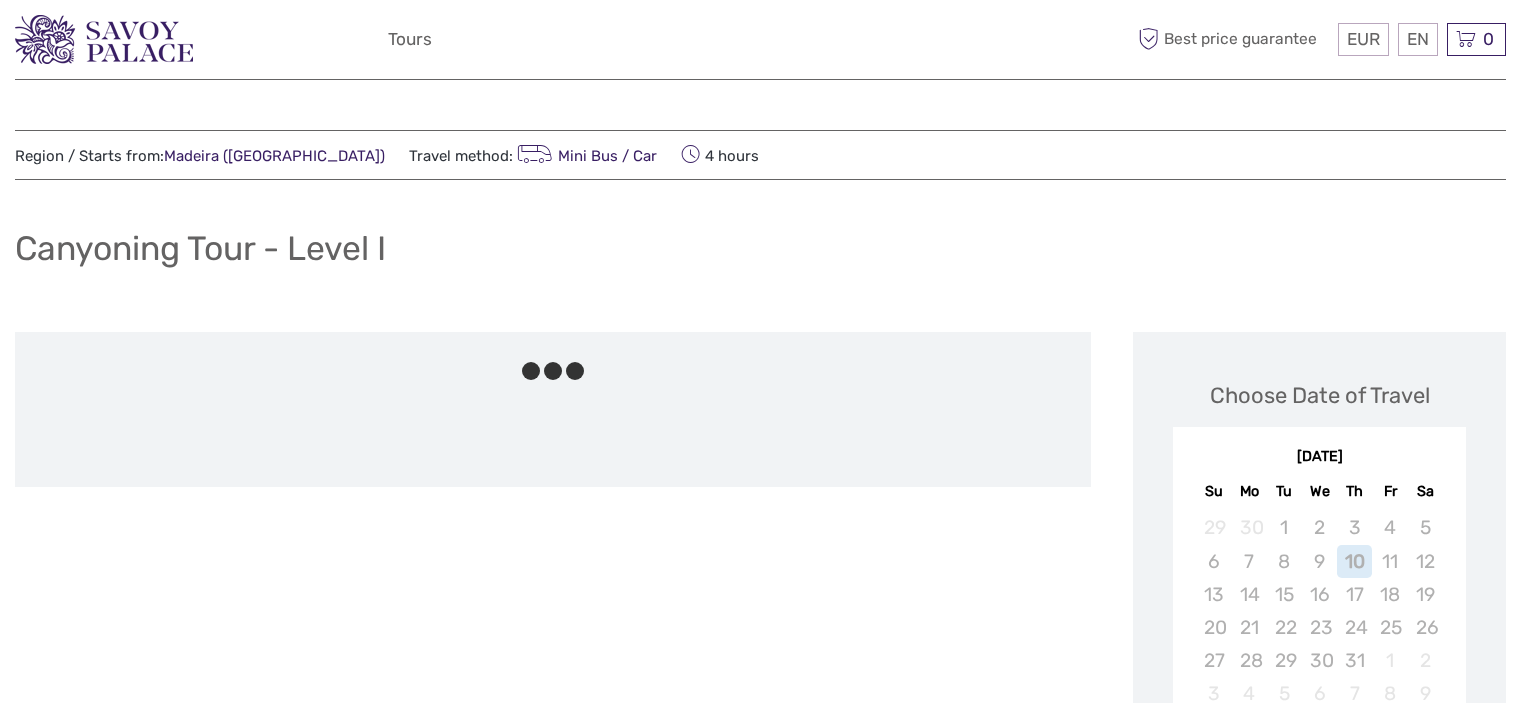 scroll, scrollTop: 0, scrollLeft: 0, axis: both 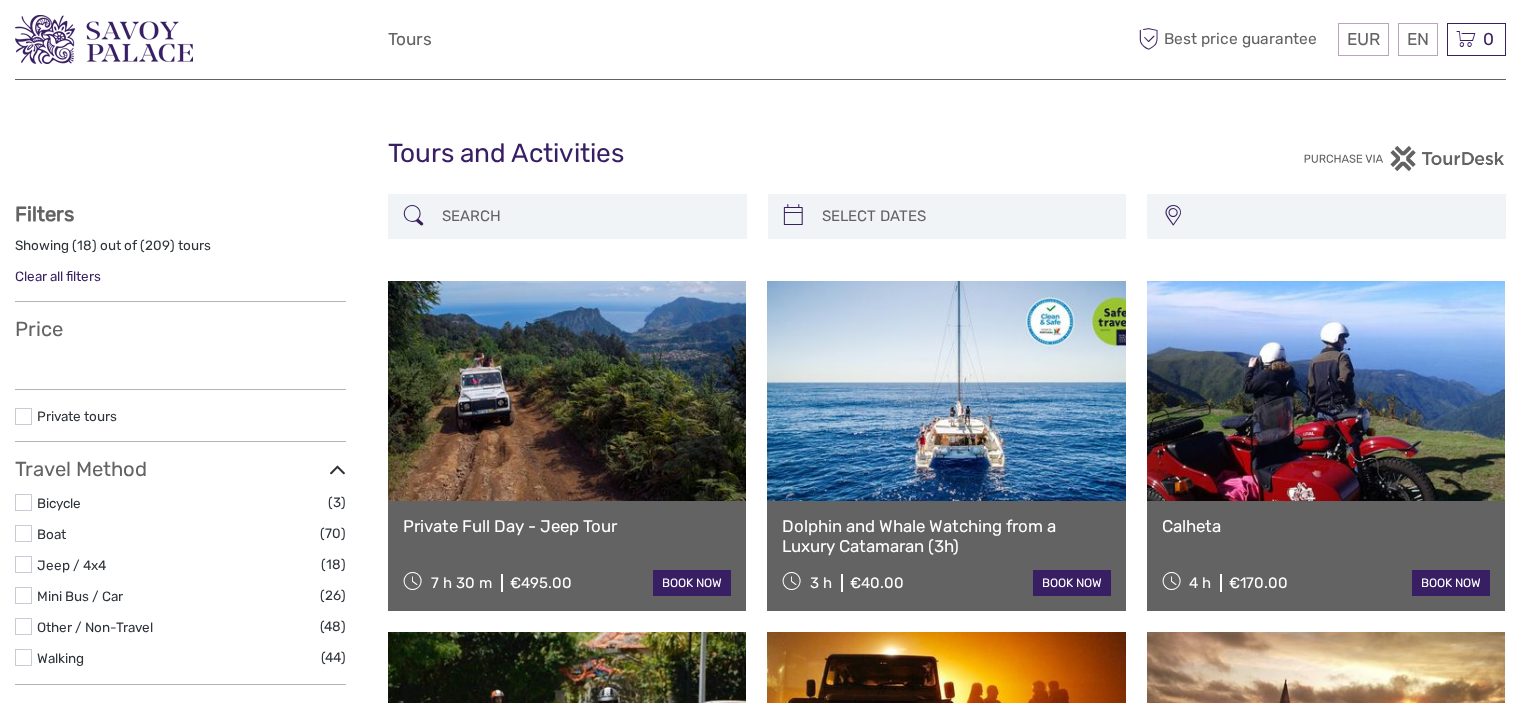select 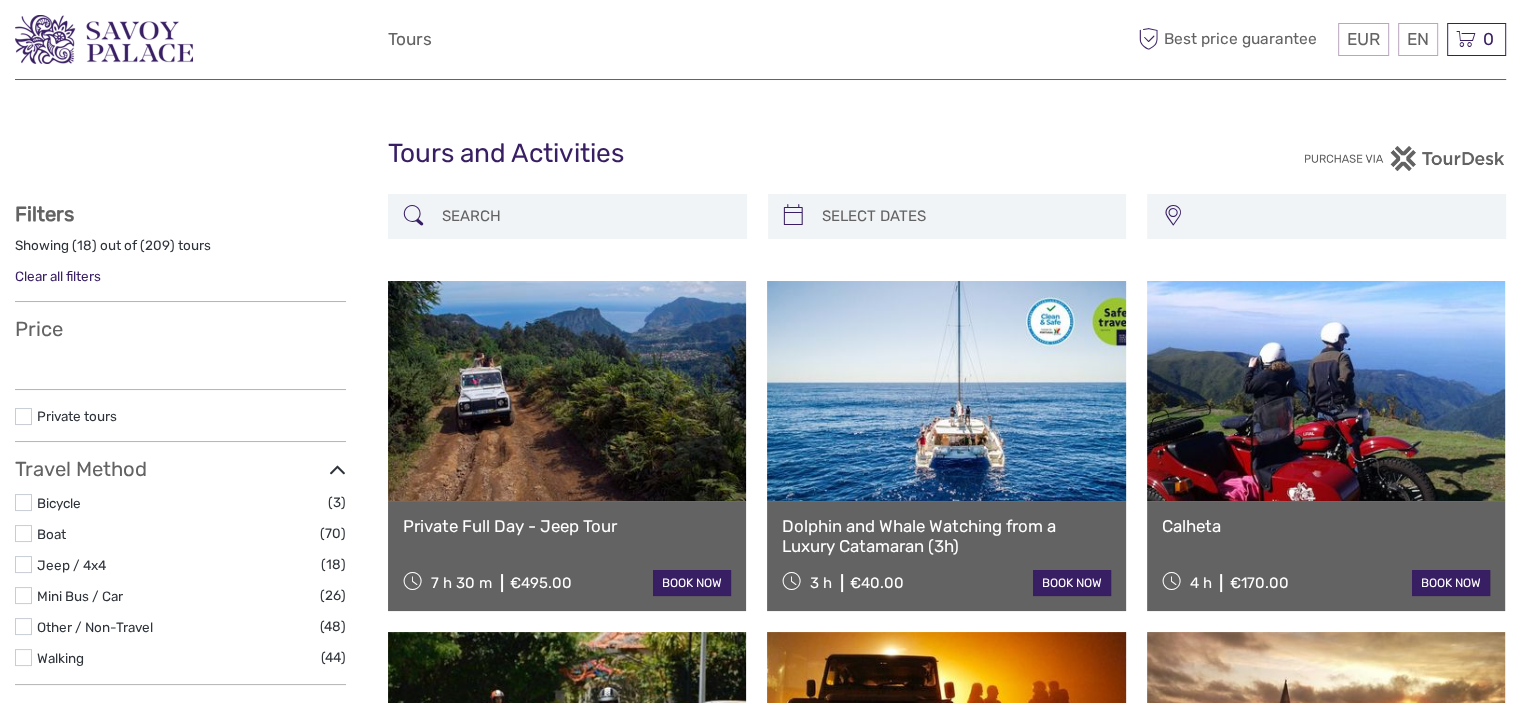 select 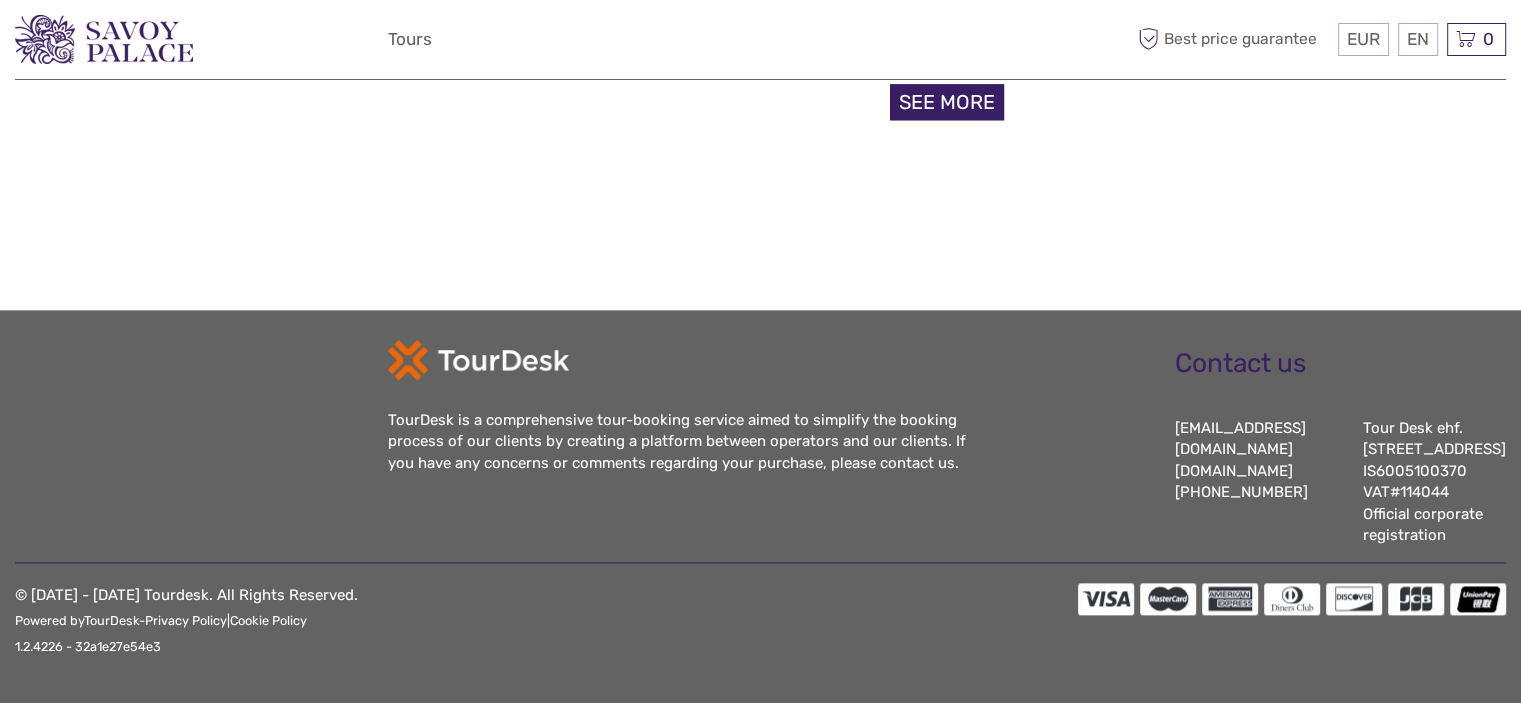 scroll, scrollTop: 2181, scrollLeft: 0, axis: vertical 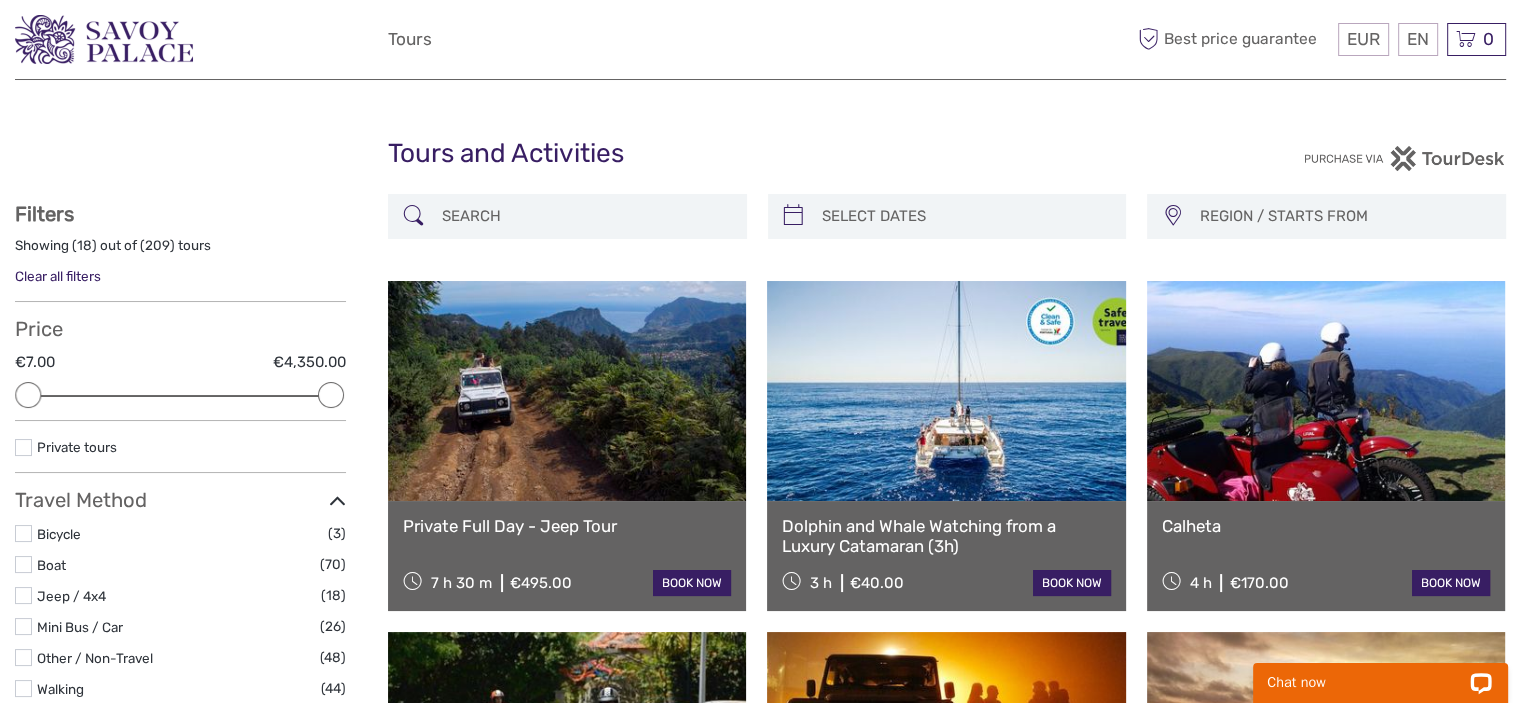 click at bounding box center [585, 216] 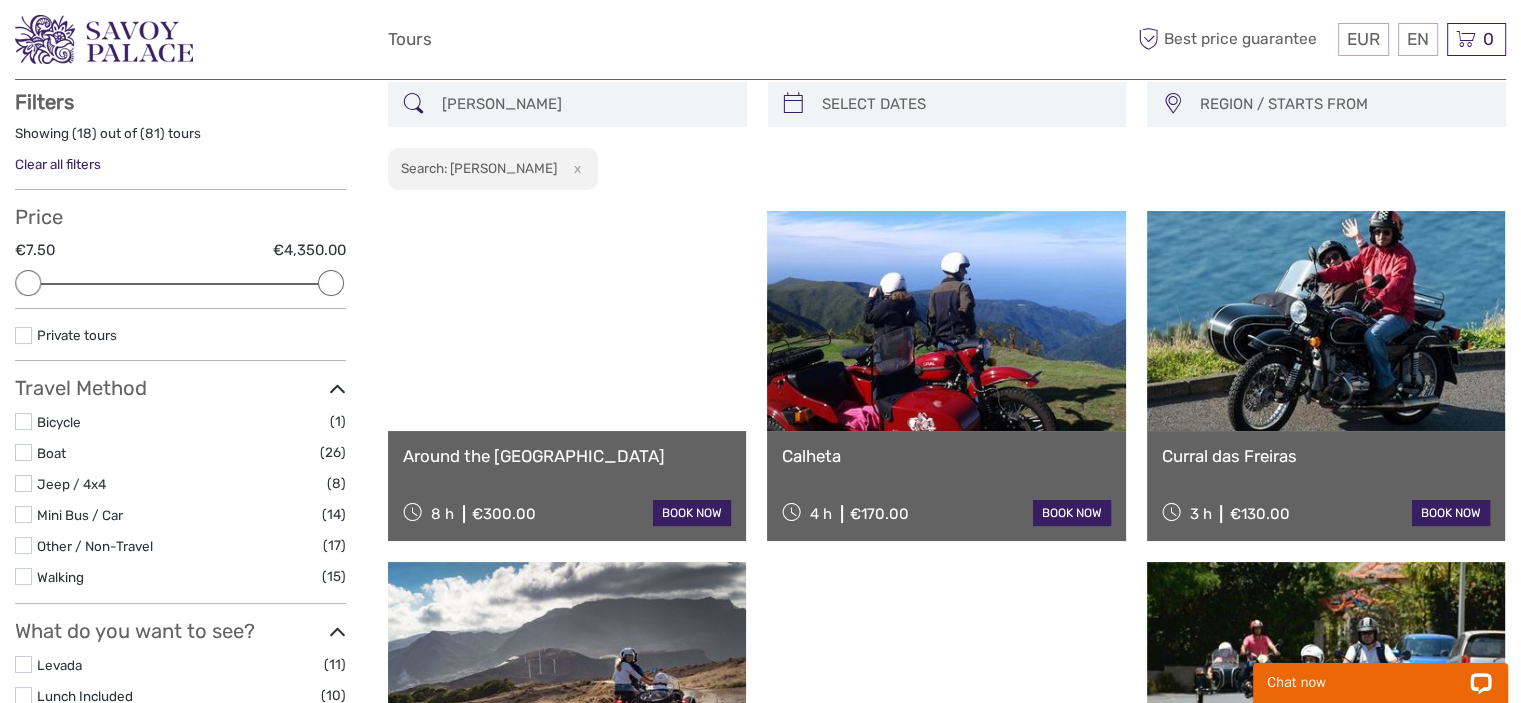 scroll, scrollTop: 113, scrollLeft: 0, axis: vertical 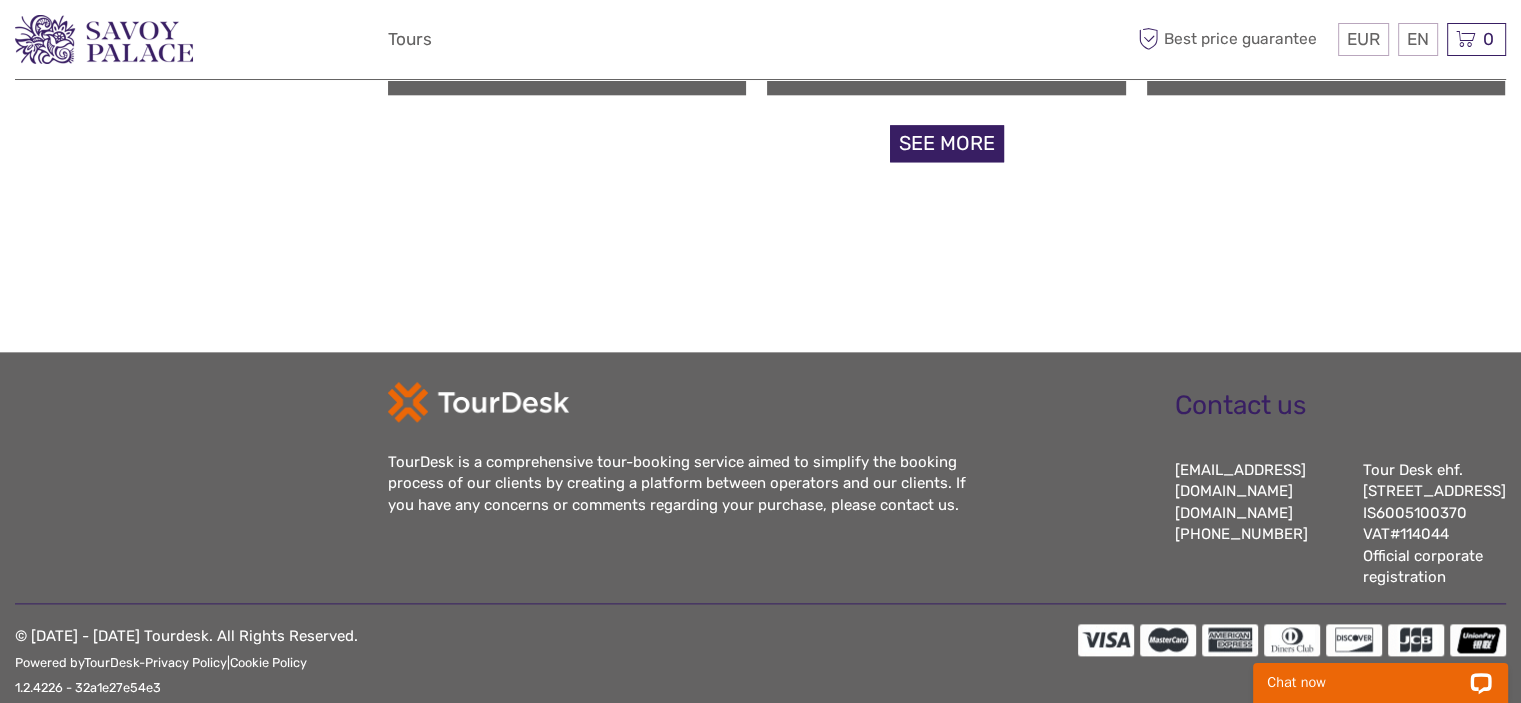 type on "cann" 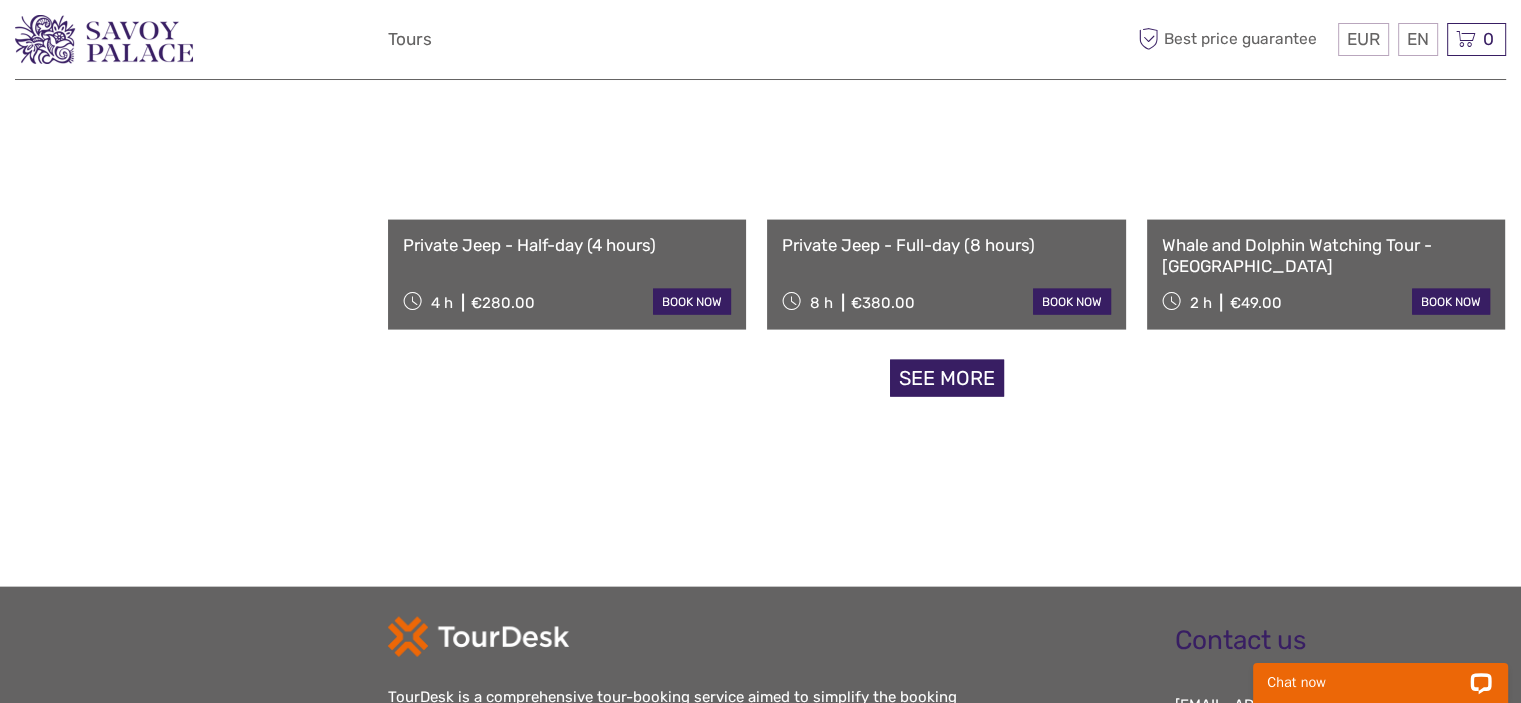 scroll, scrollTop: 4209, scrollLeft: 0, axis: vertical 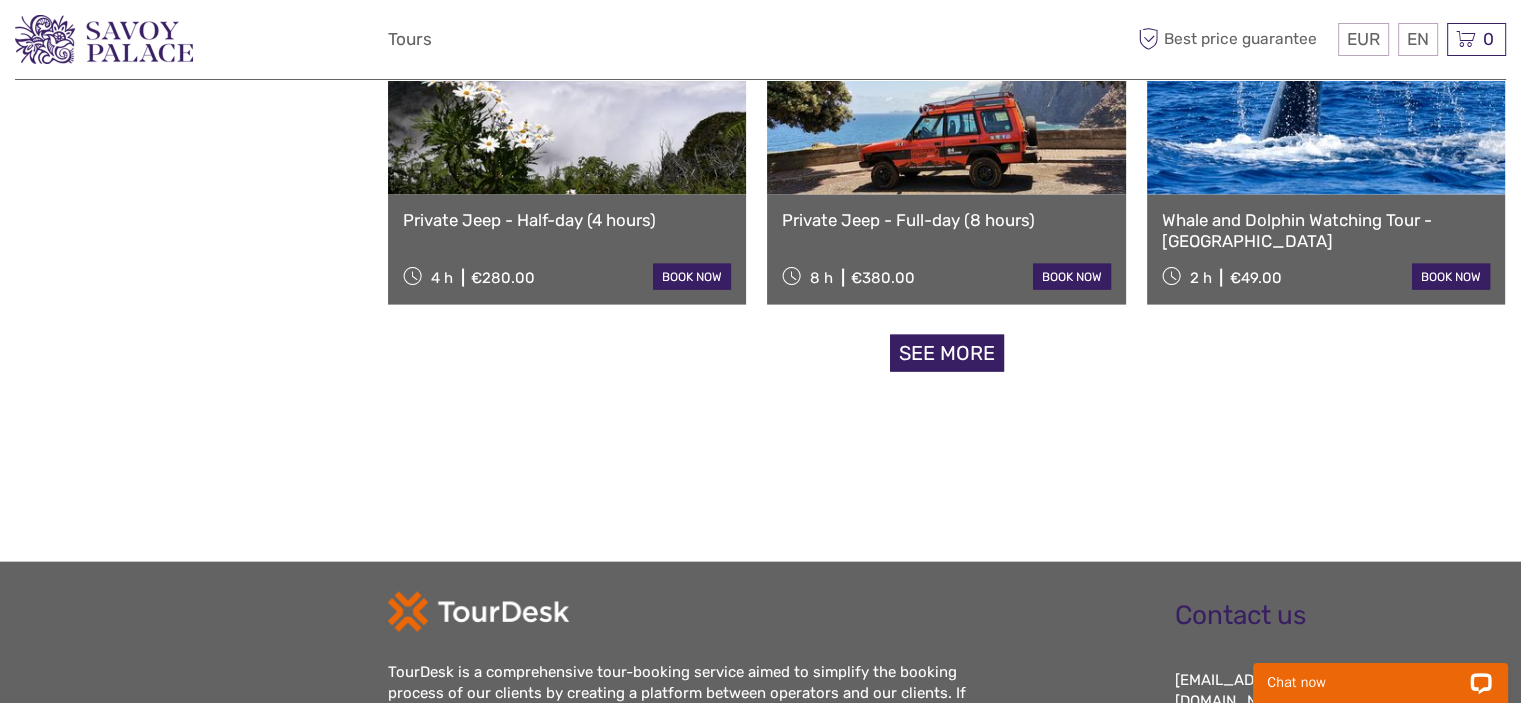click on "See more" at bounding box center [947, 353] 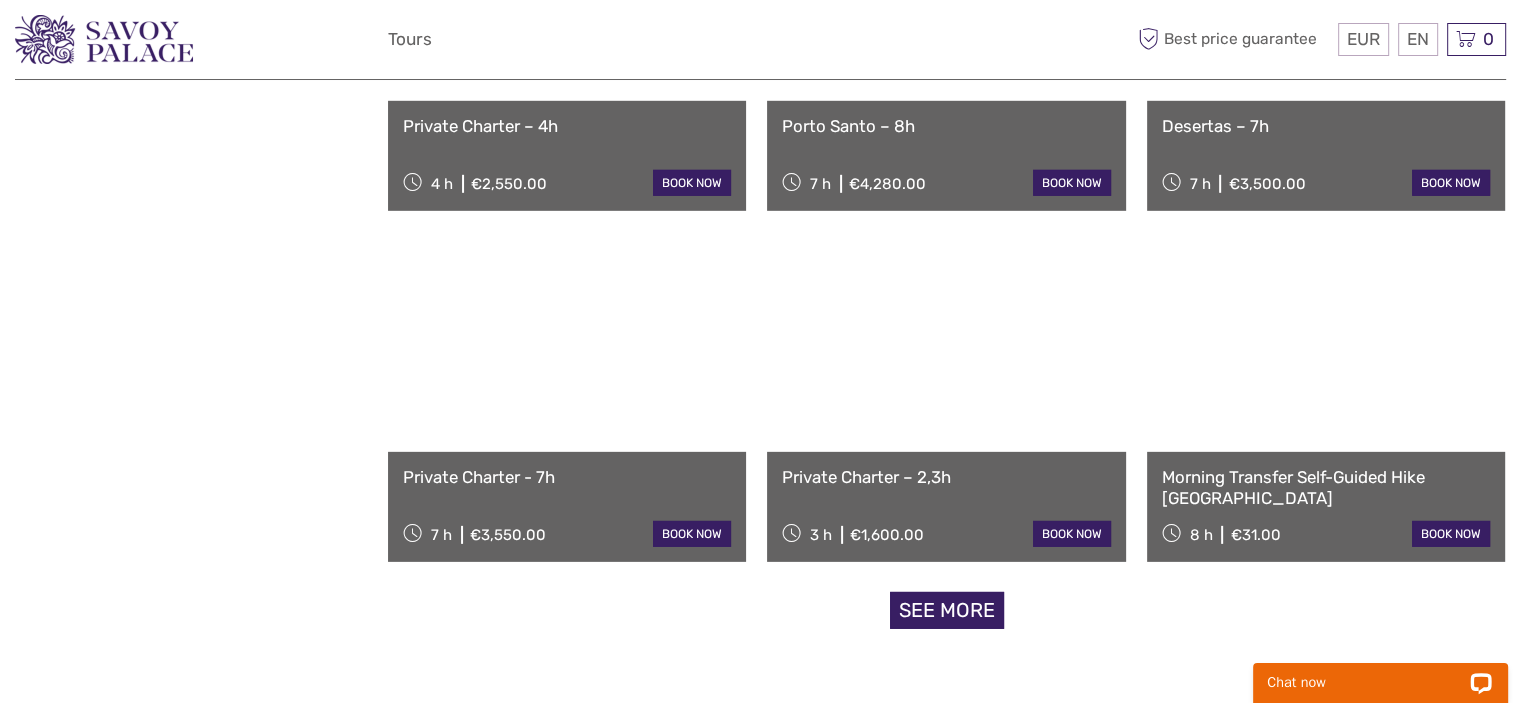 scroll, scrollTop: 6109, scrollLeft: 0, axis: vertical 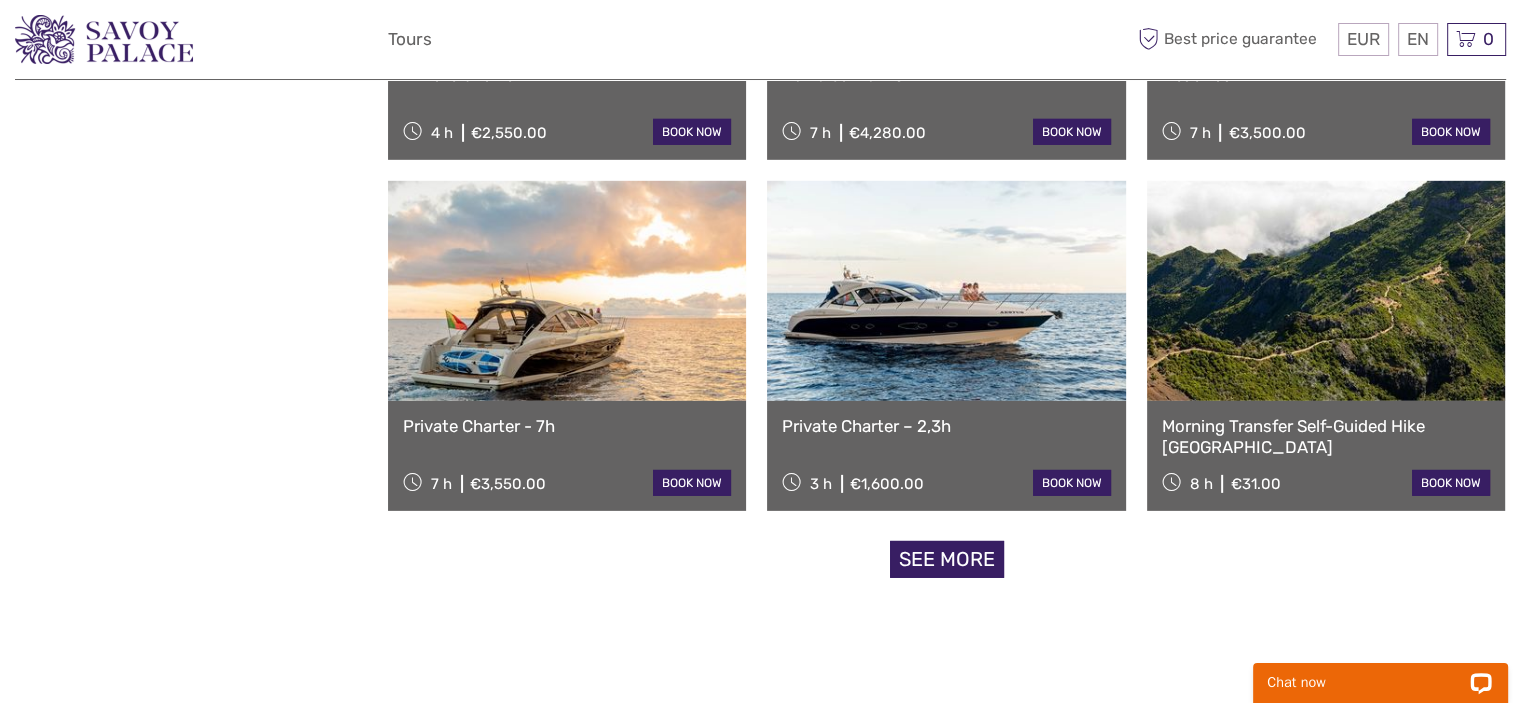 drag, startPoint x: 958, startPoint y: 565, endPoint x: 952, endPoint y: 547, distance: 18.973665 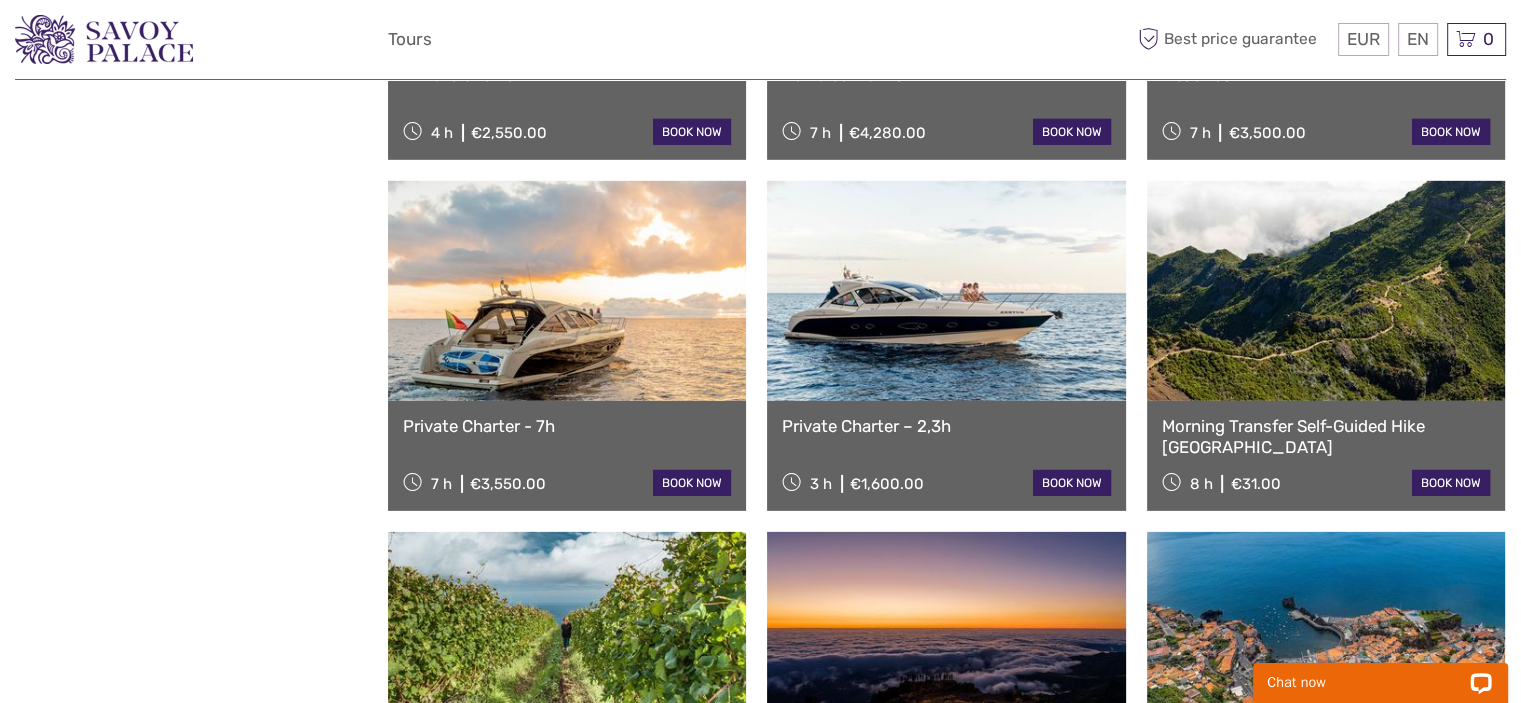 scroll, scrollTop: 0, scrollLeft: 0, axis: both 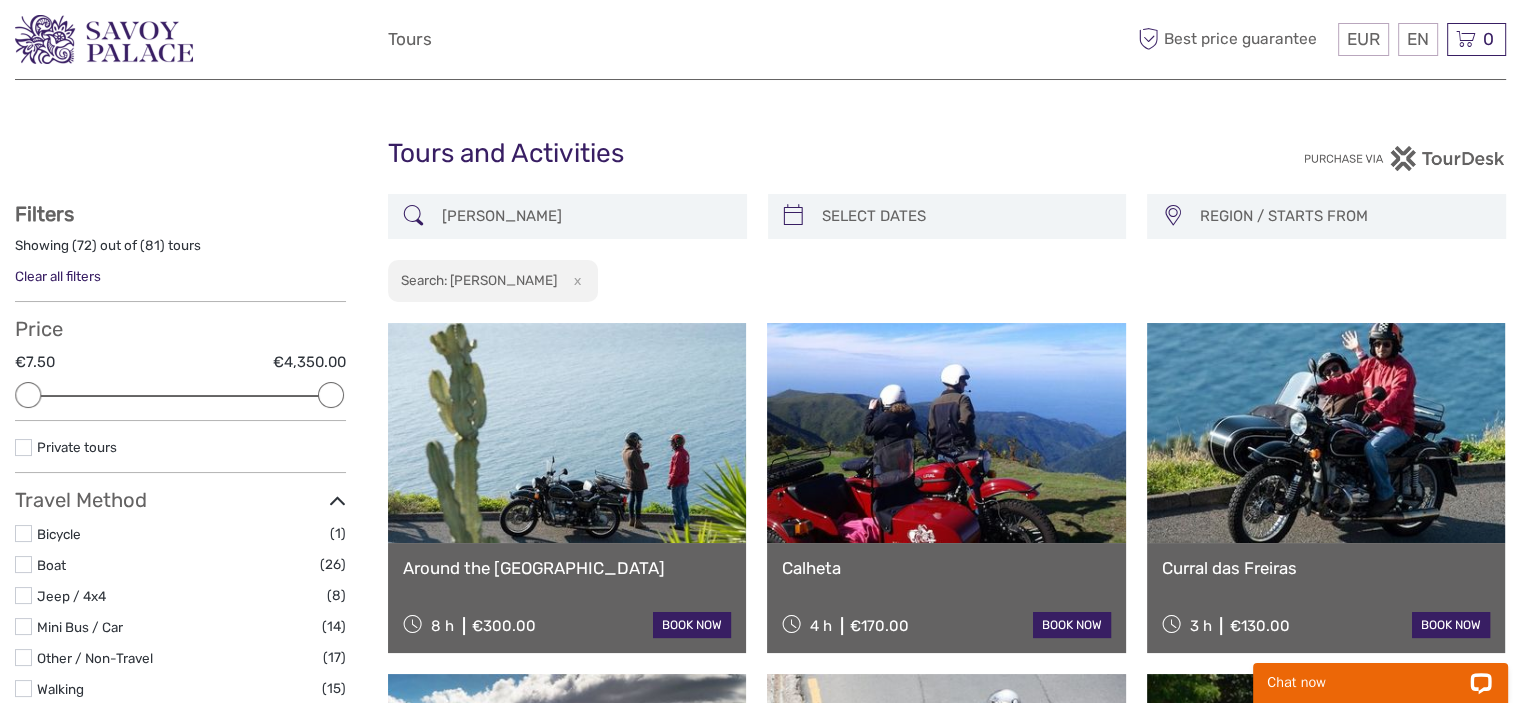 click on "cann" at bounding box center (585, 216) 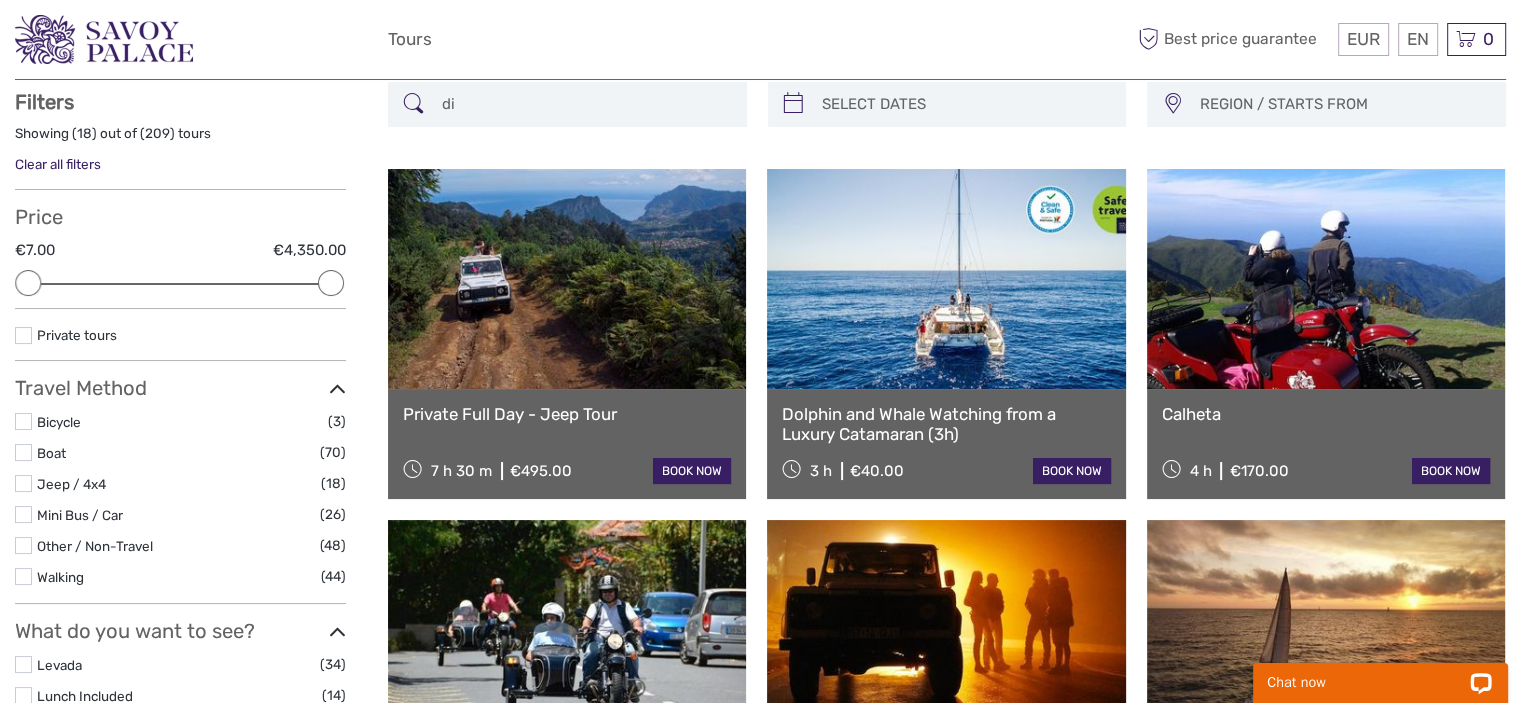 scroll, scrollTop: 113, scrollLeft: 0, axis: vertical 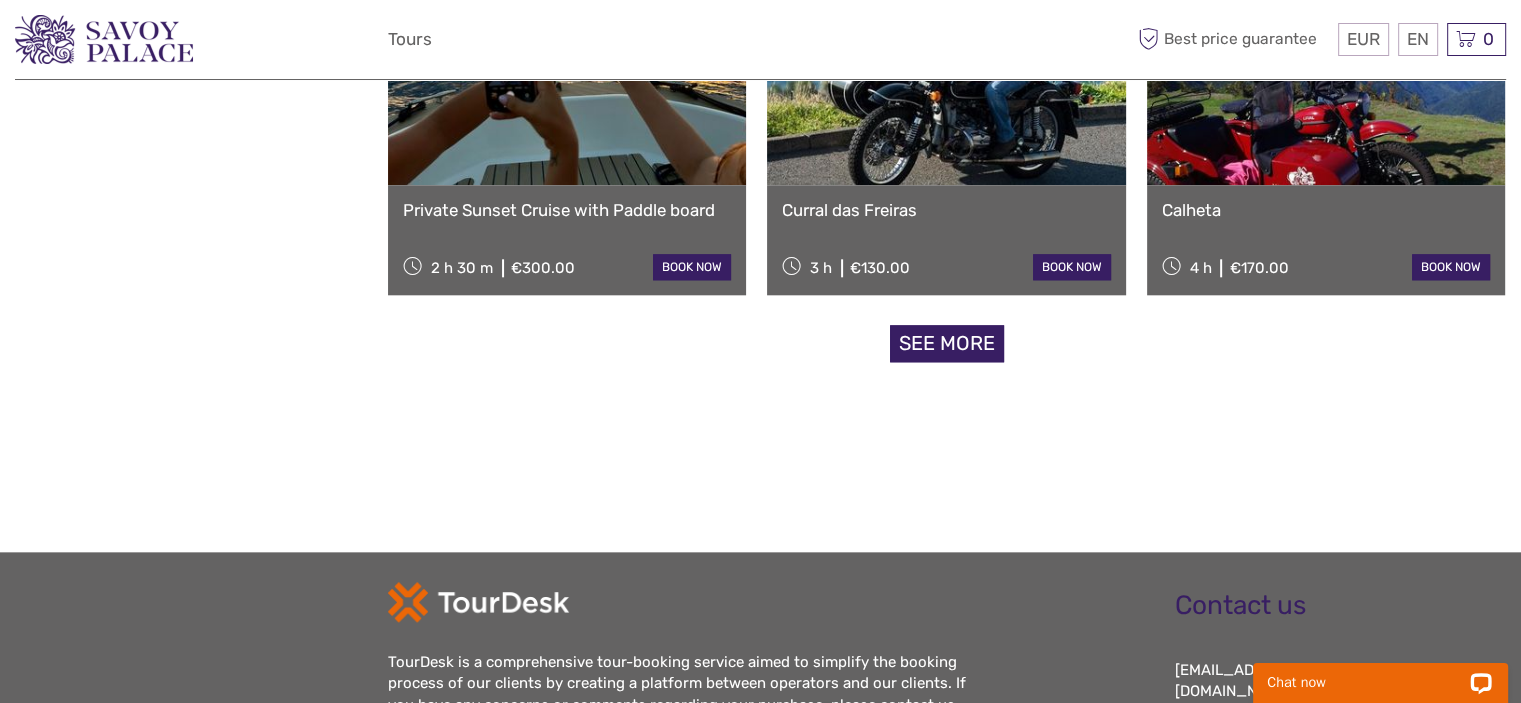 type on "discovery island" 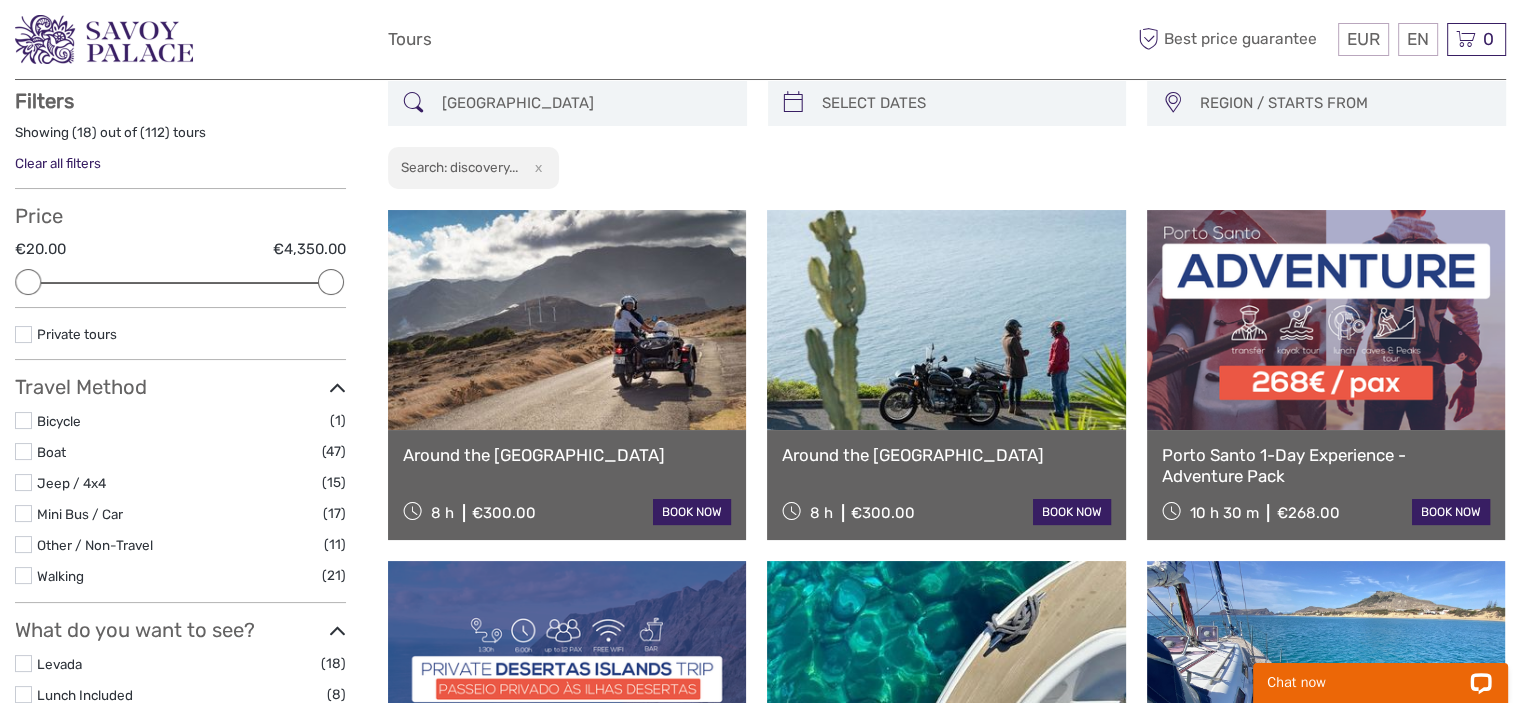 scroll, scrollTop: 0, scrollLeft: 0, axis: both 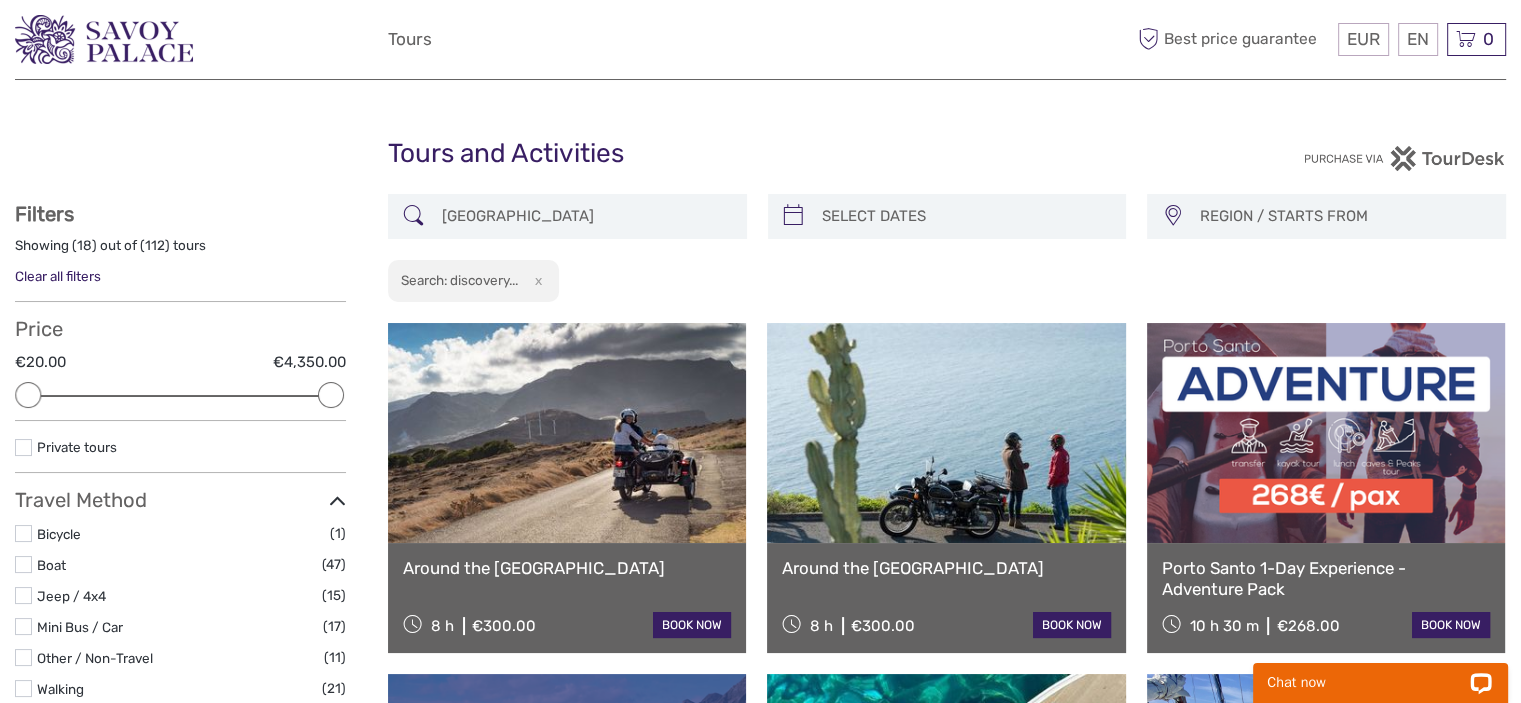 click on "discovery island" at bounding box center (585, 216) 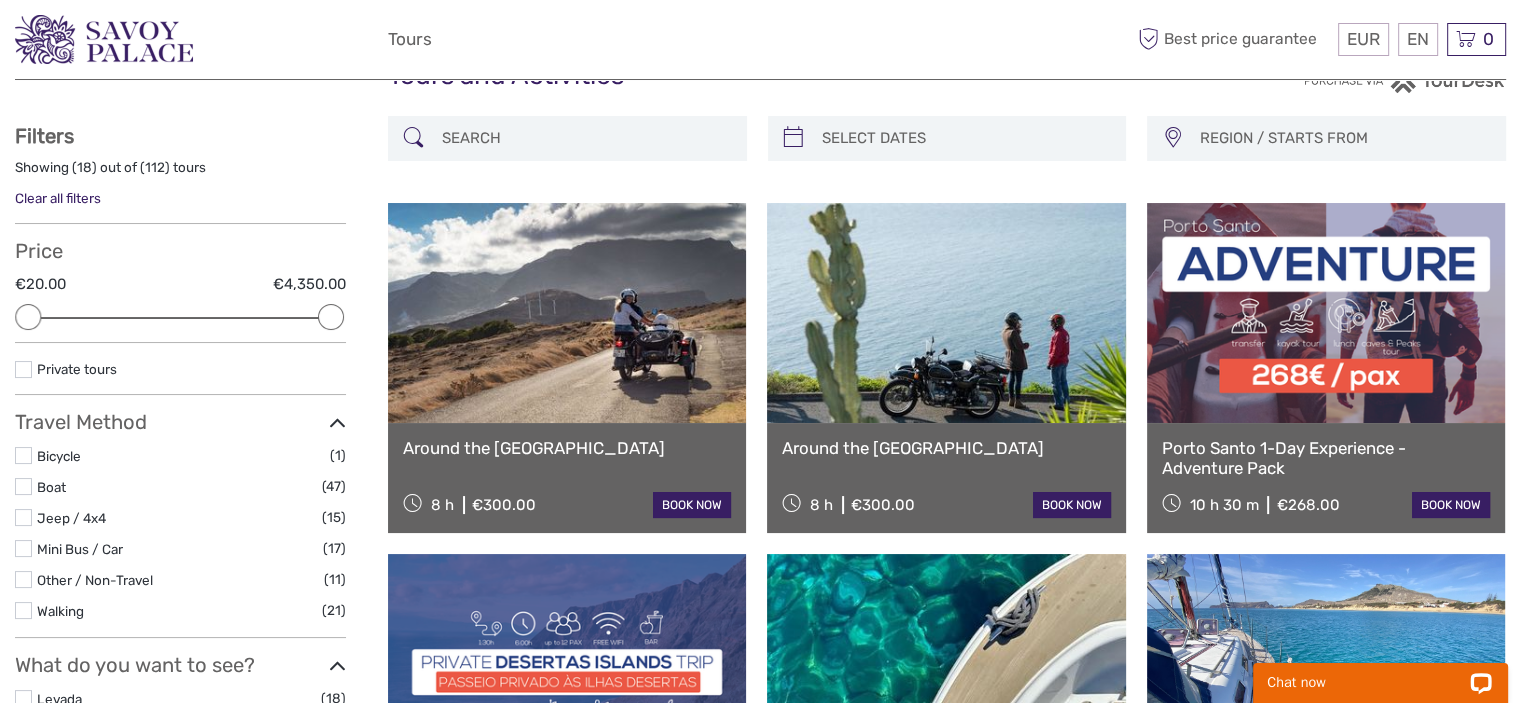 paste on "canyoning" 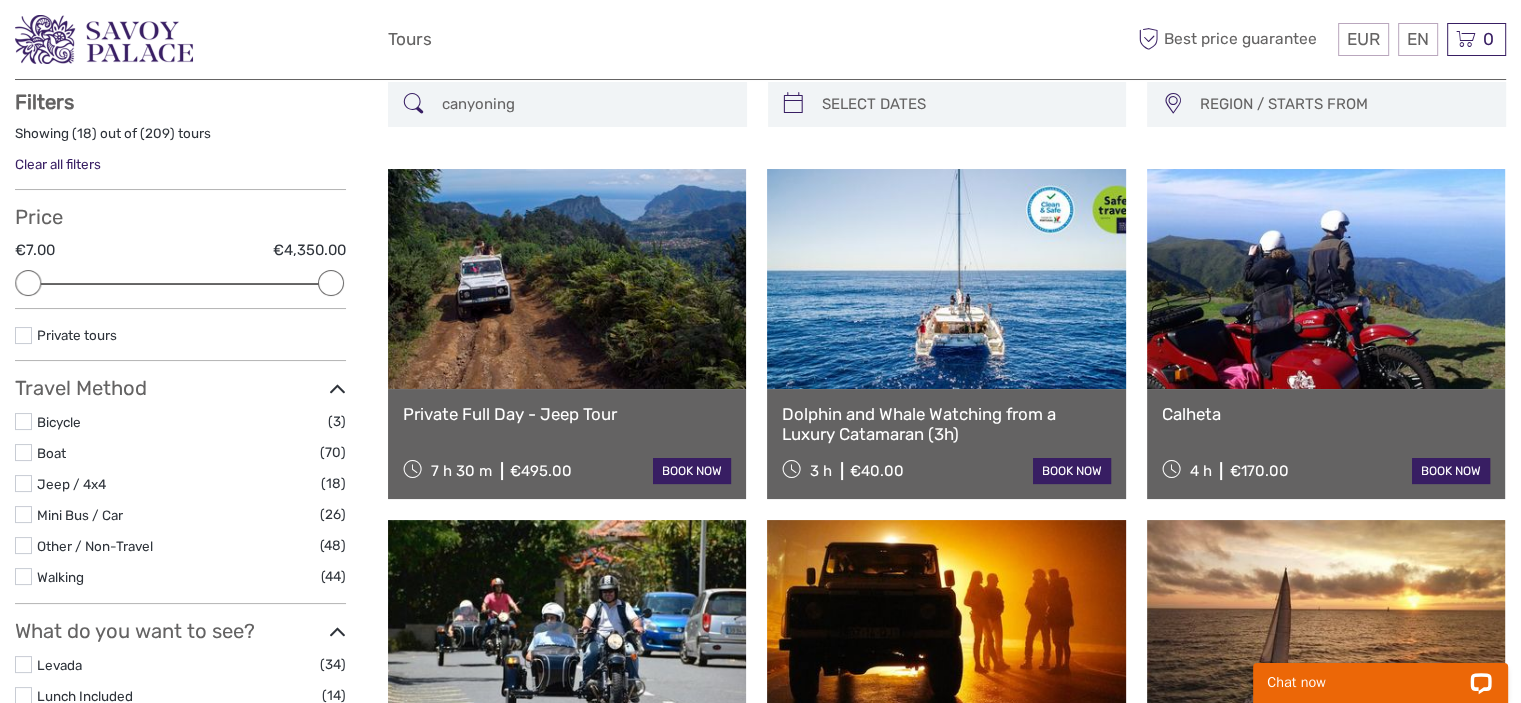 scroll, scrollTop: 113, scrollLeft: 0, axis: vertical 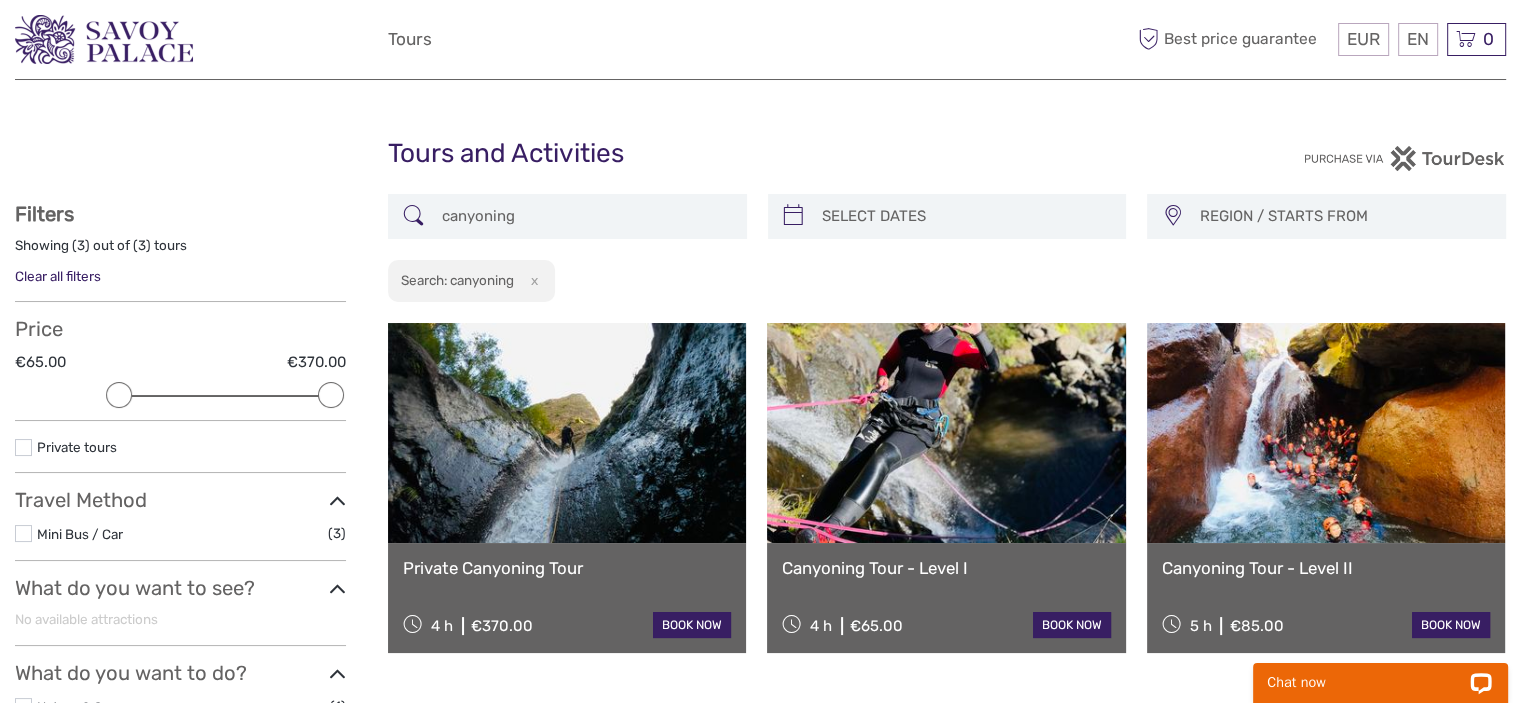 click on "canyoning" at bounding box center [585, 216] 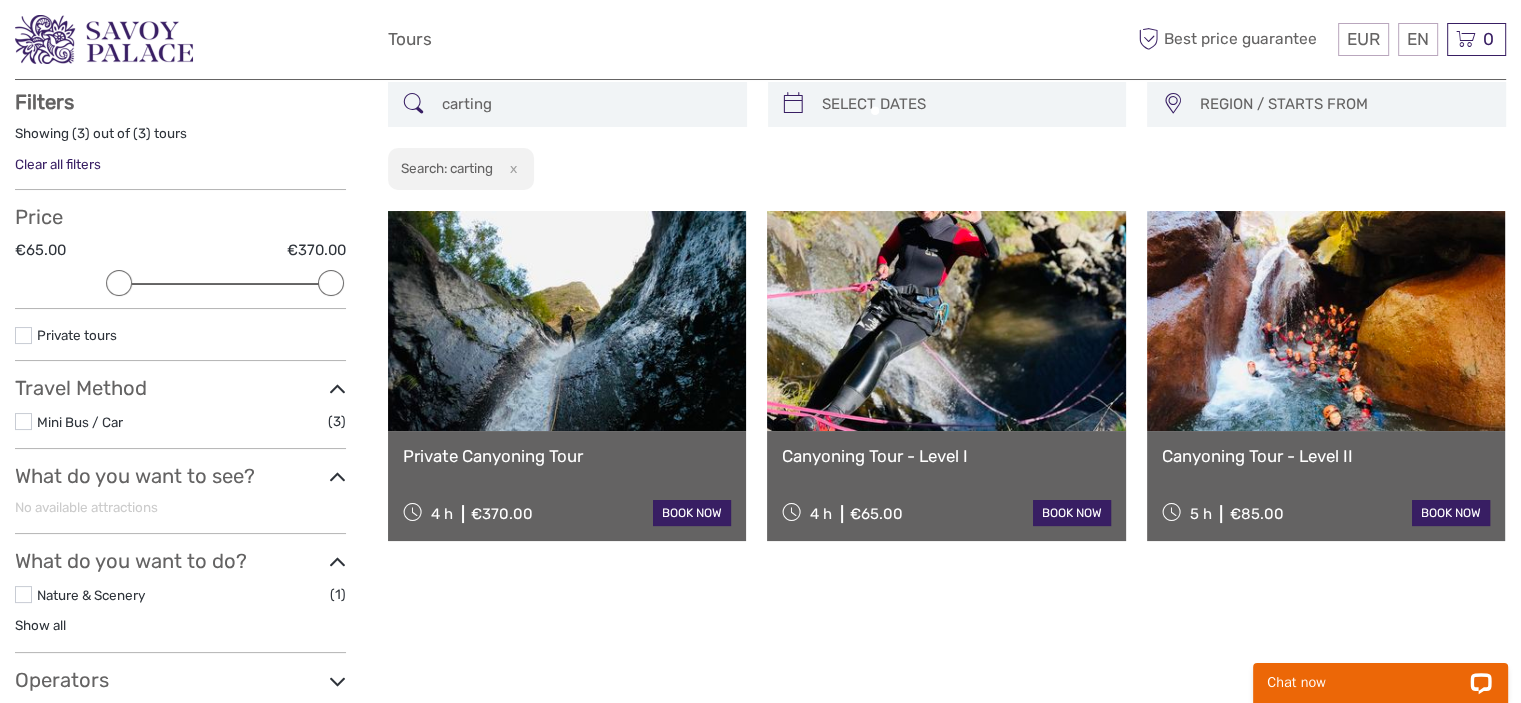 scroll, scrollTop: 113, scrollLeft: 0, axis: vertical 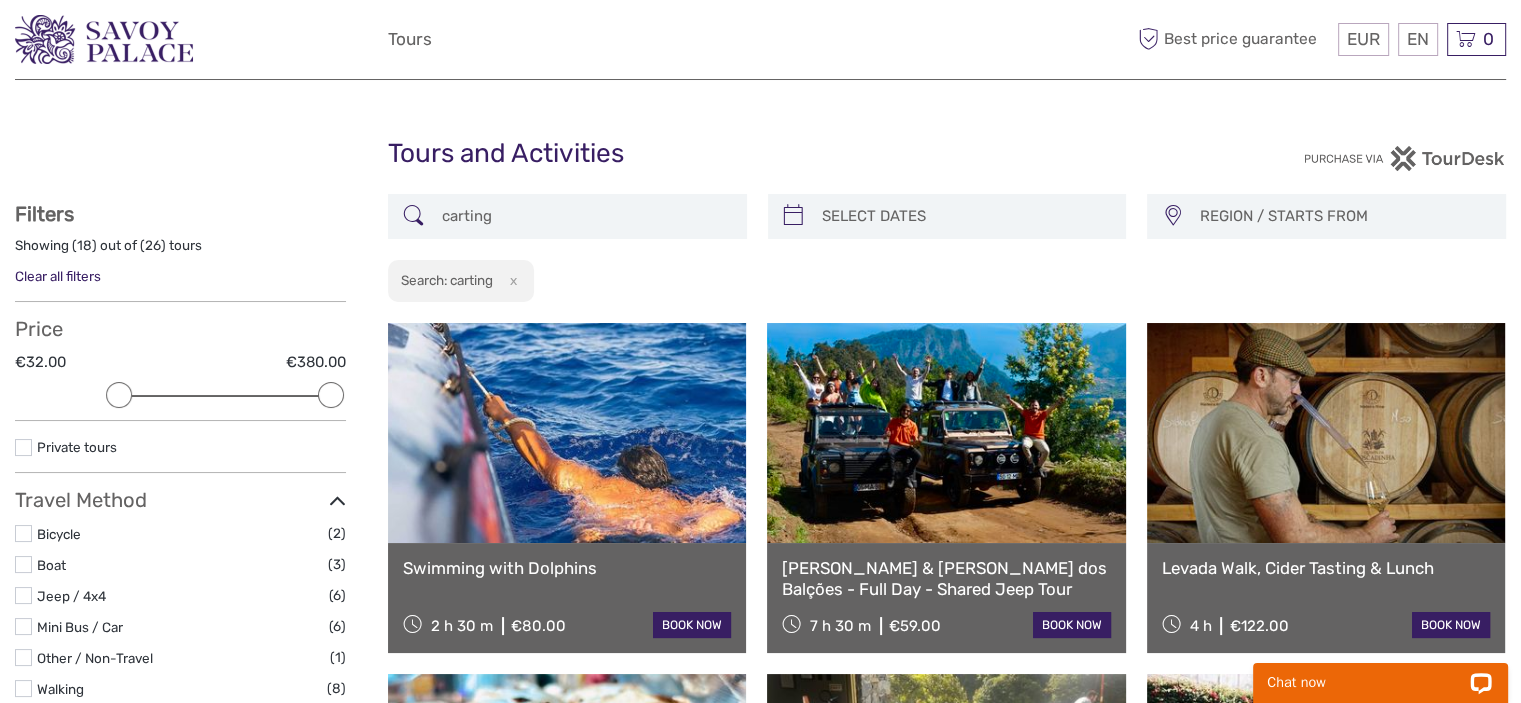 click on "carting" at bounding box center (585, 216) 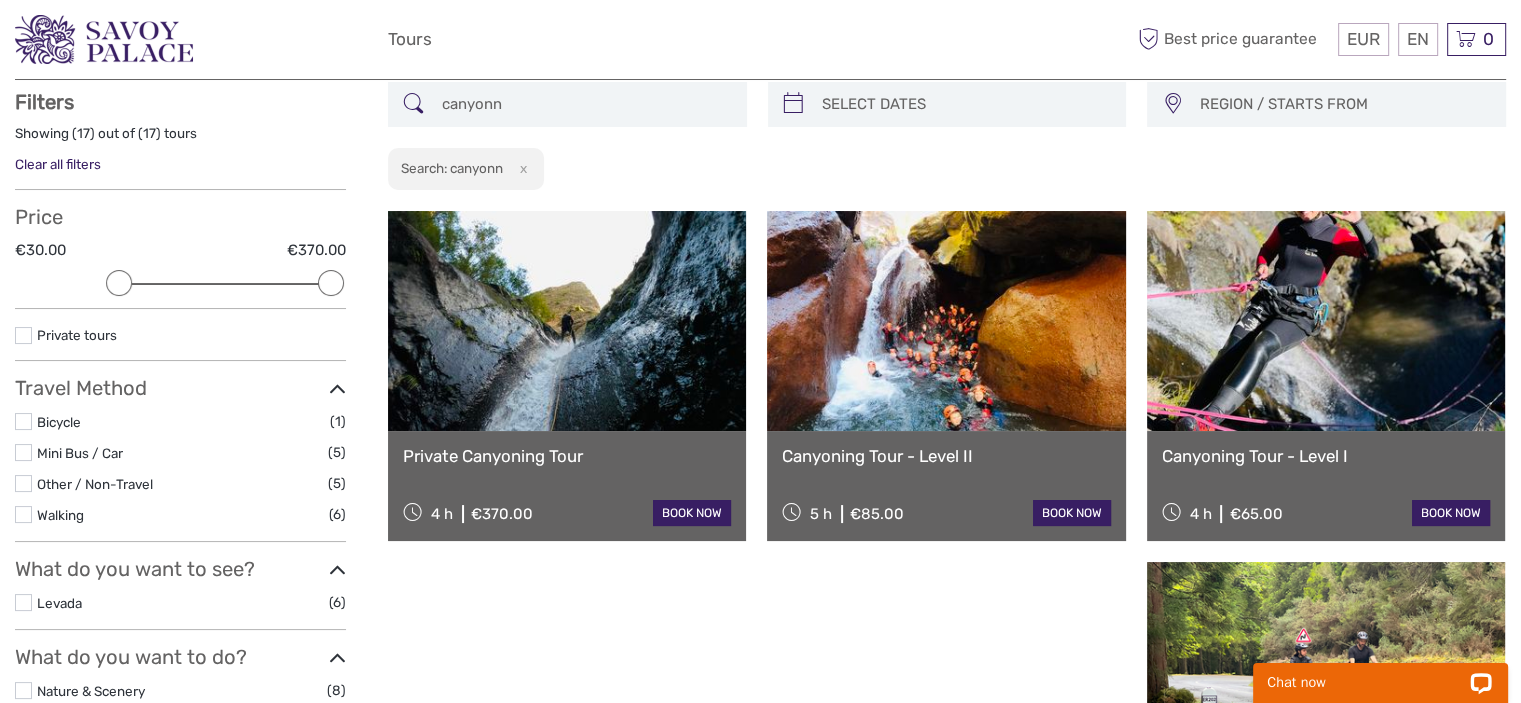 scroll, scrollTop: 113, scrollLeft: 0, axis: vertical 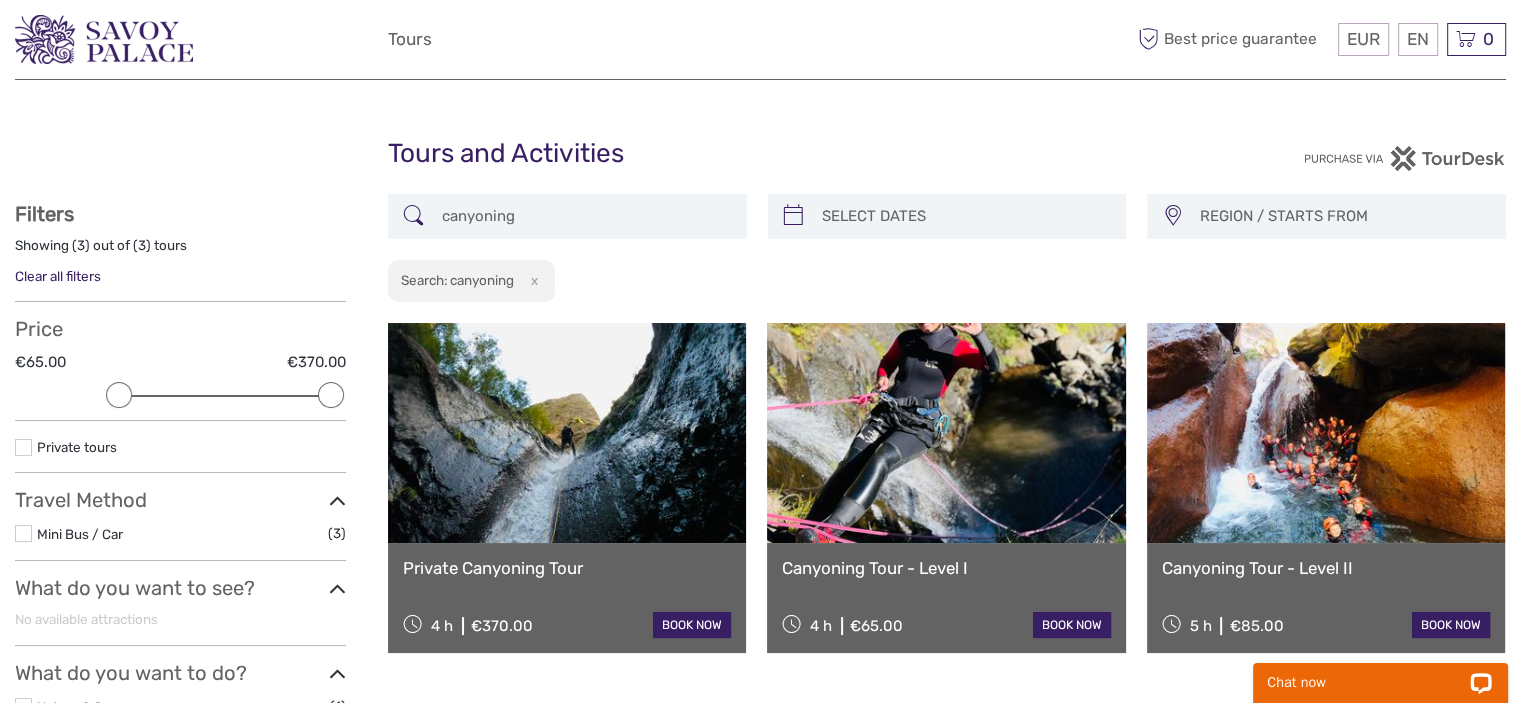 type on "canyoning" 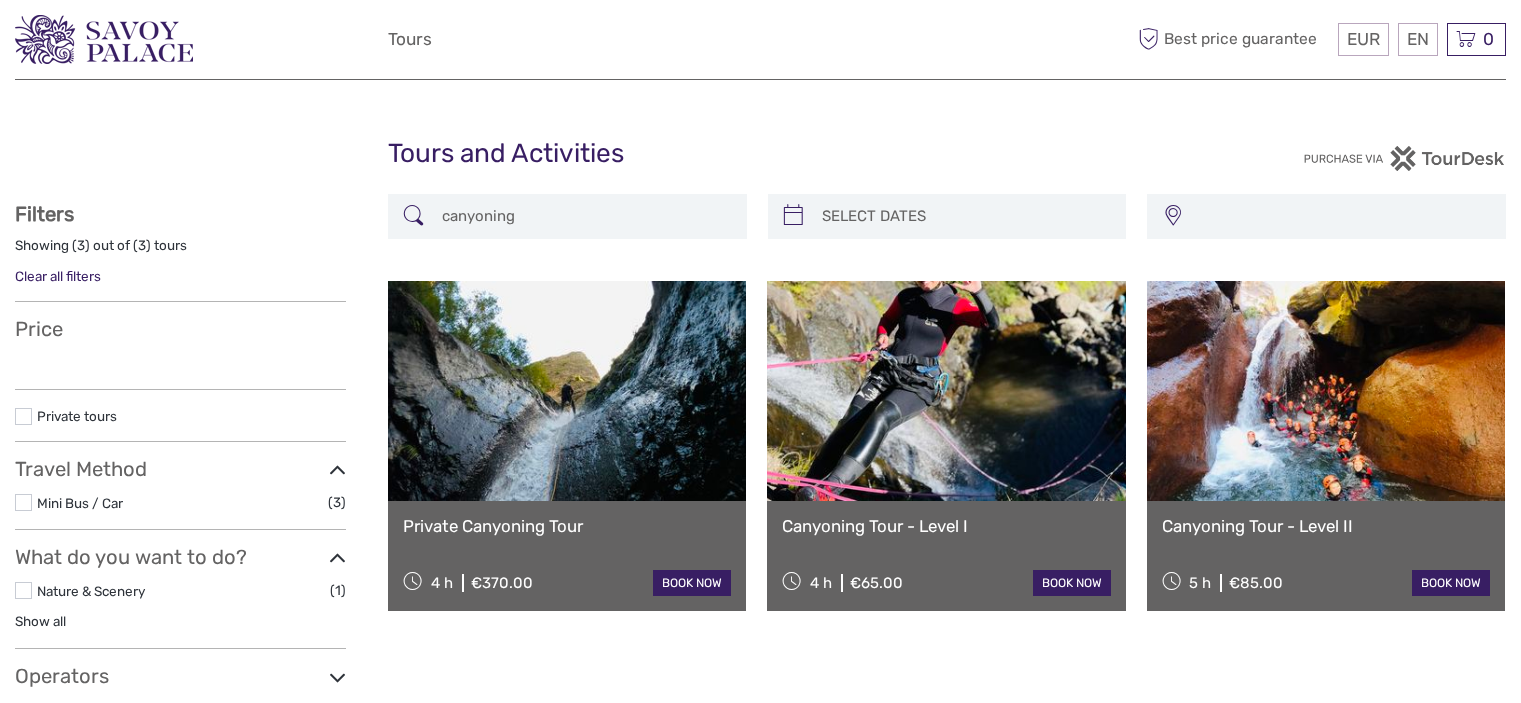 select 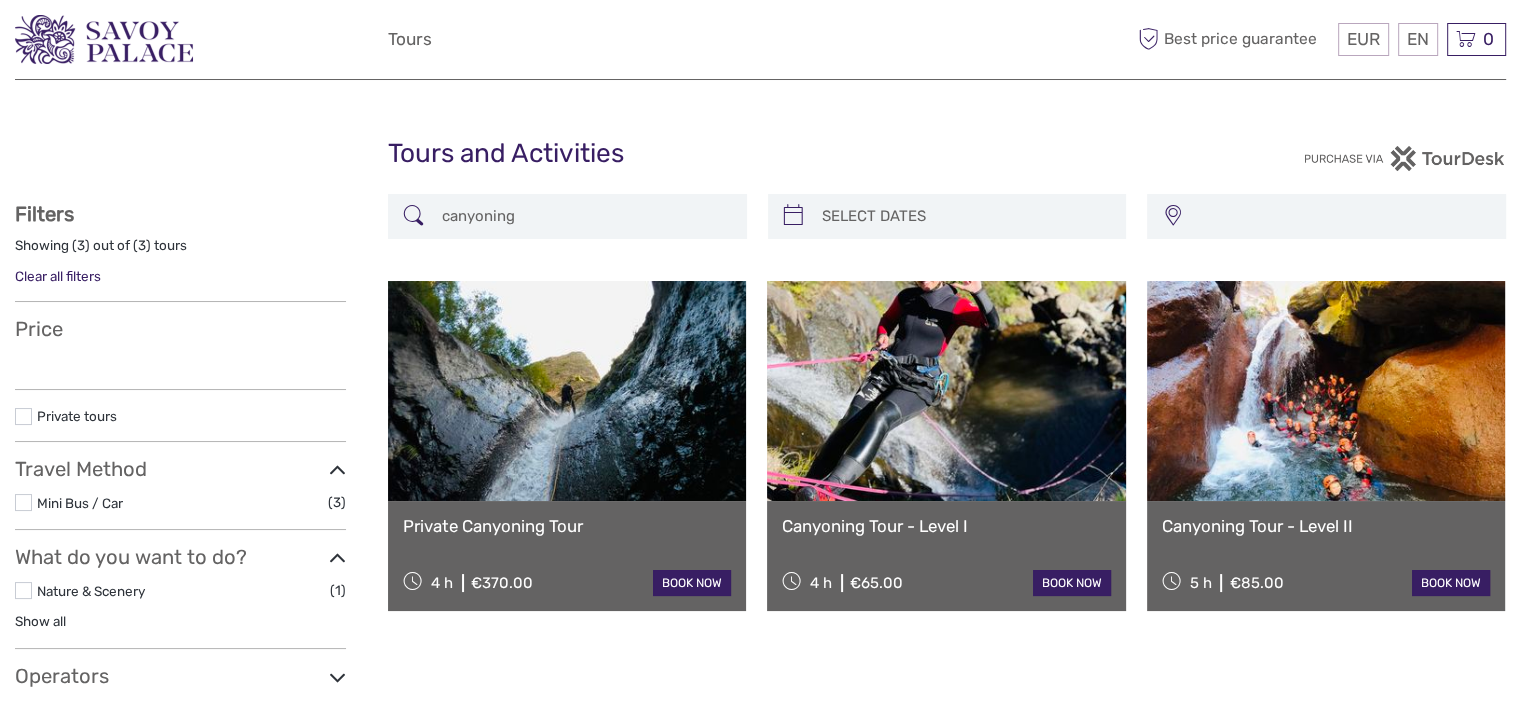 scroll, scrollTop: 0, scrollLeft: 0, axis: both 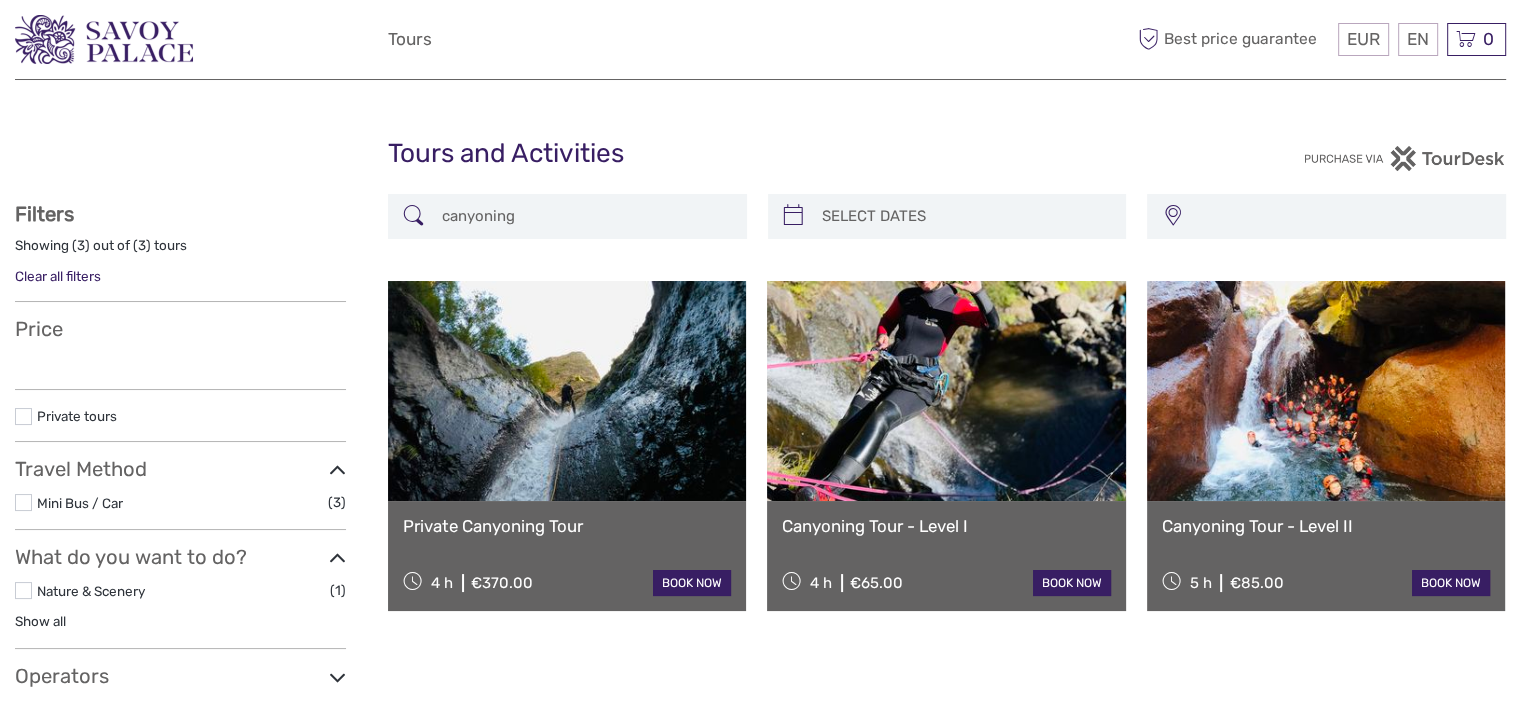 select 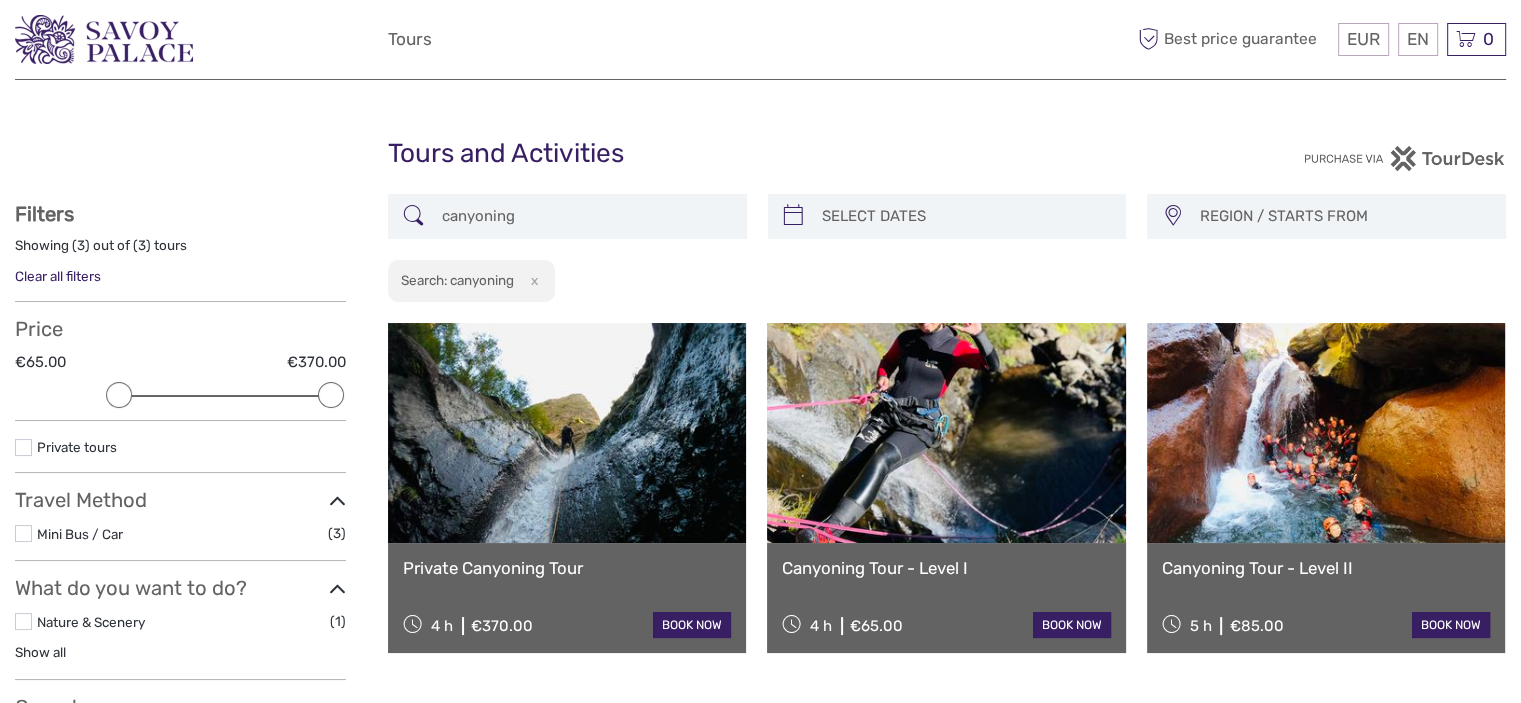scroll, scrollTop: 0, scrollLeft: 0, axis: both 